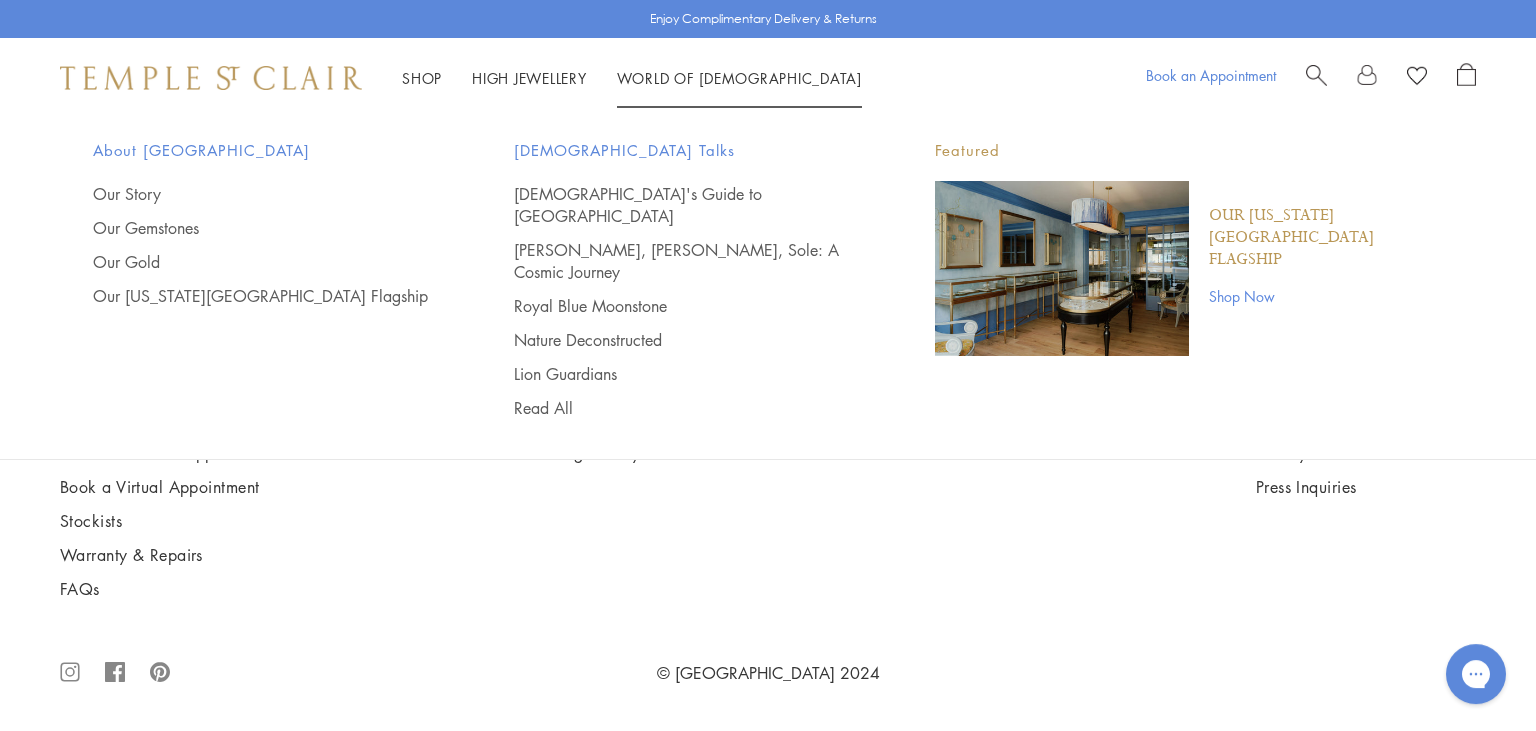 scroll, scrollTop: 4792, scrollLeft: 0, axis: vertical 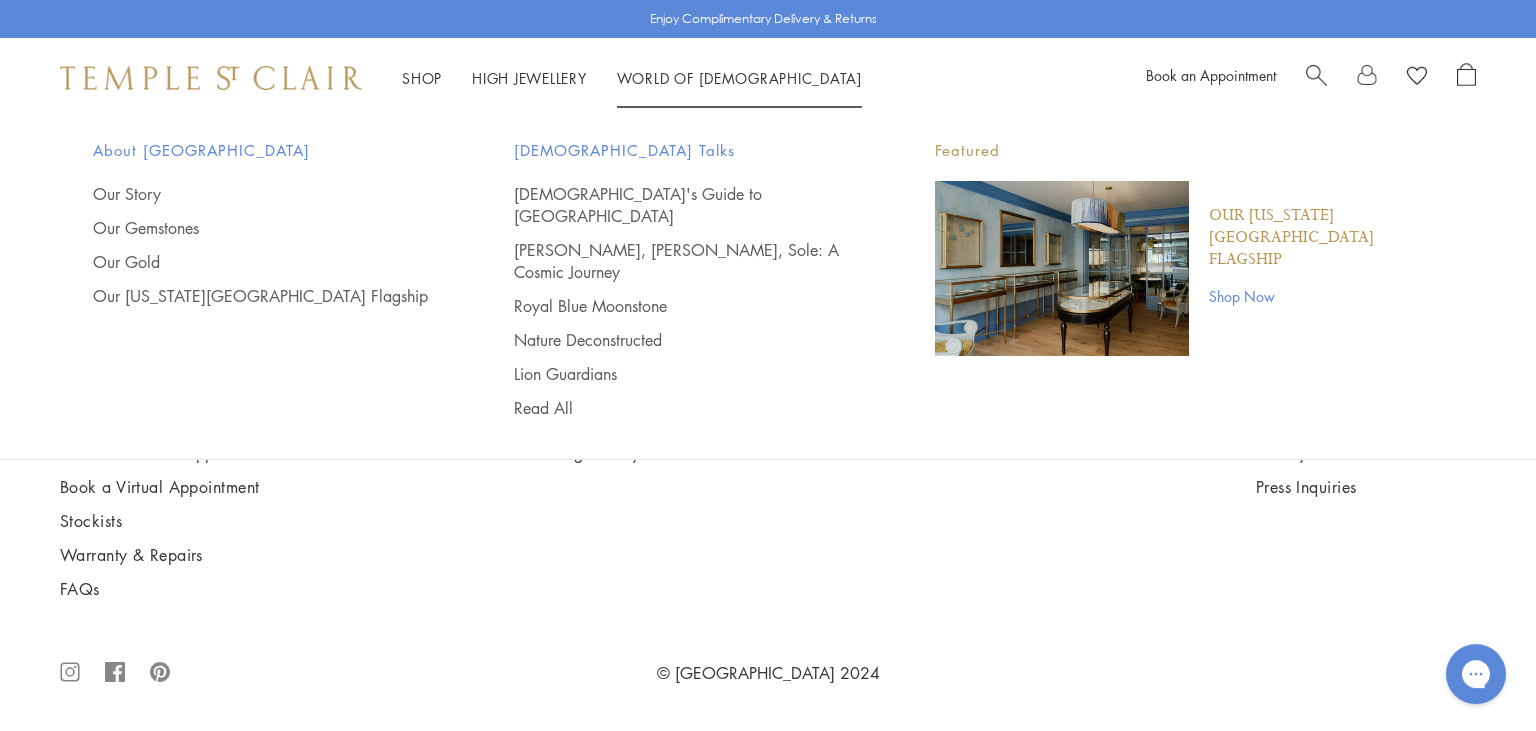click at bounding box center [1316, 73] 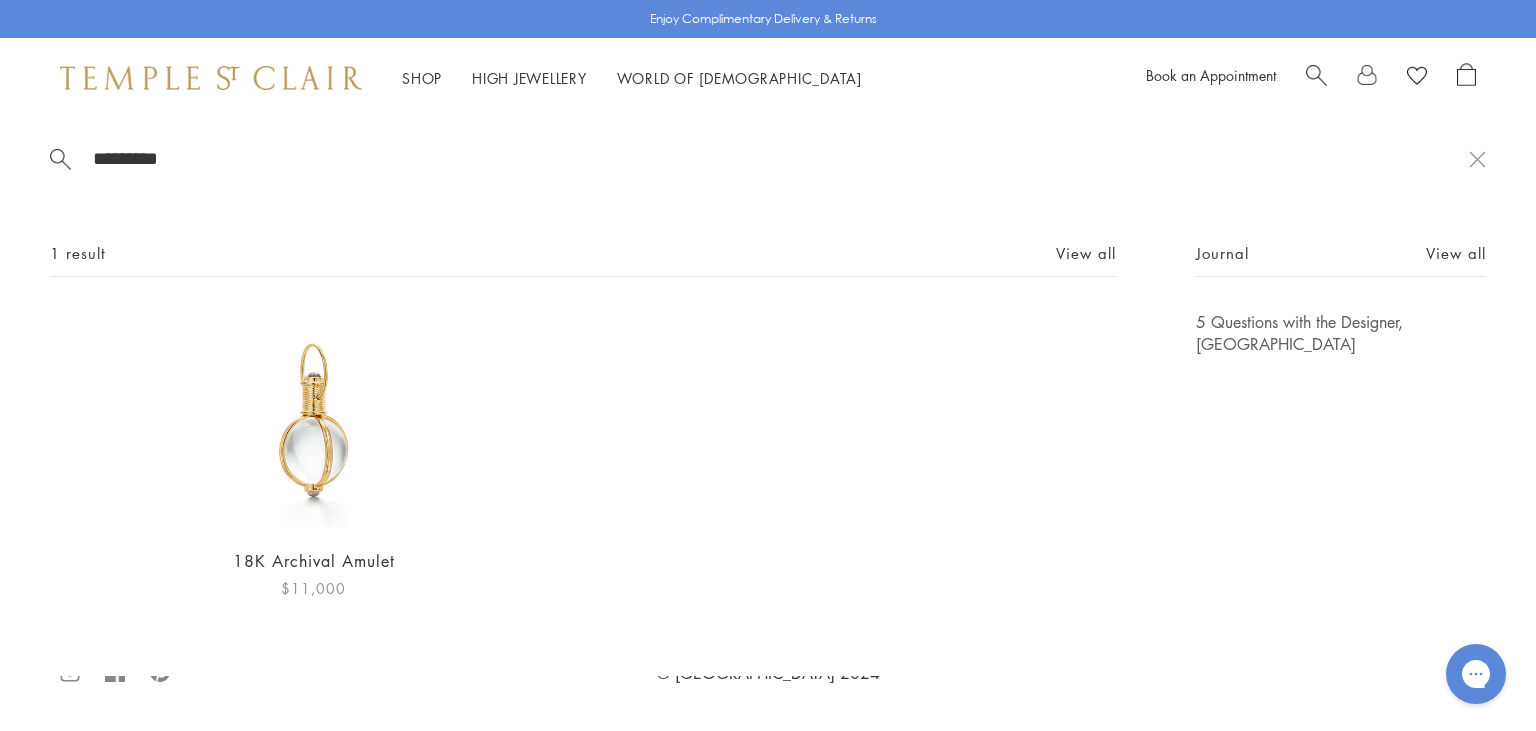 type on "********" 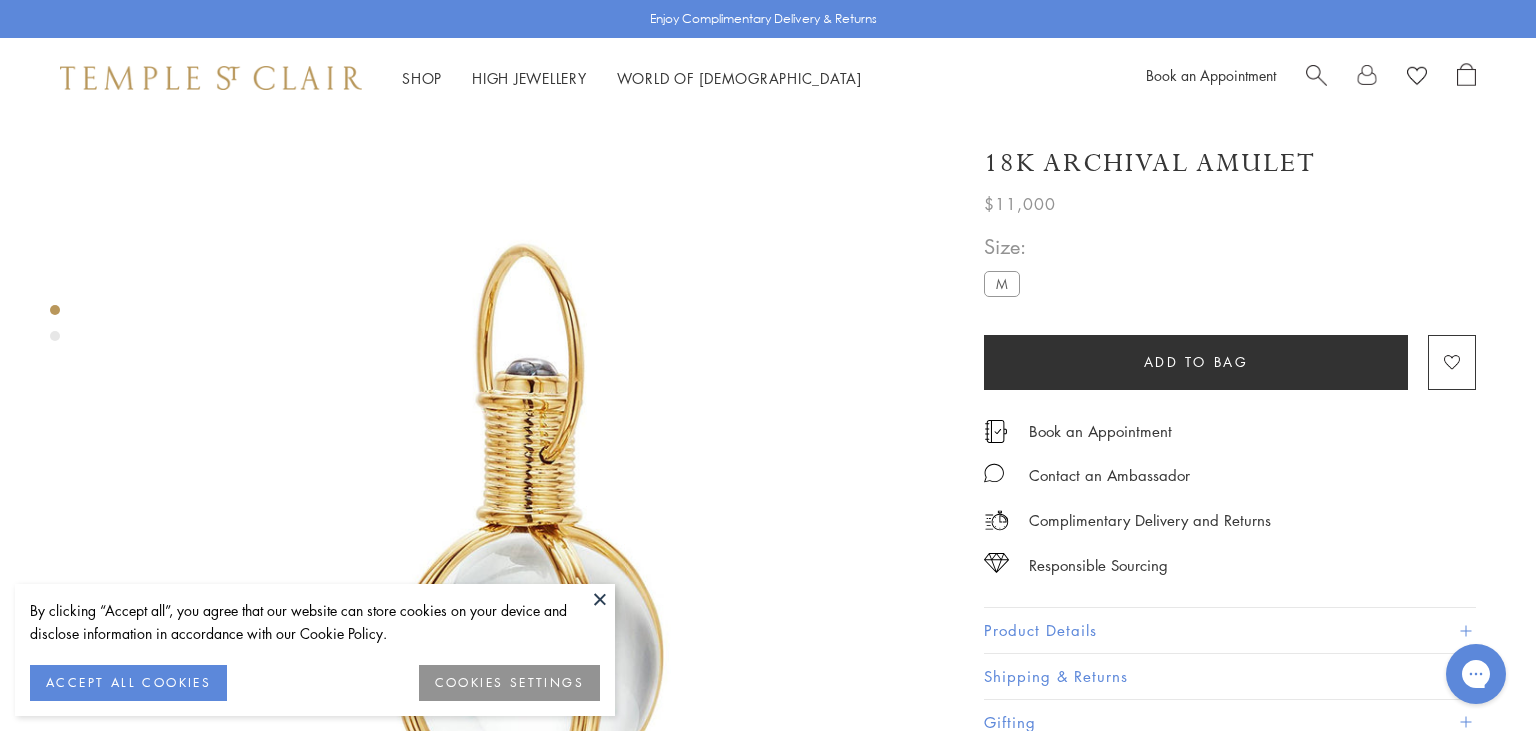 scroll, scrollTop: 0, scrollLeft: 0, axis: both 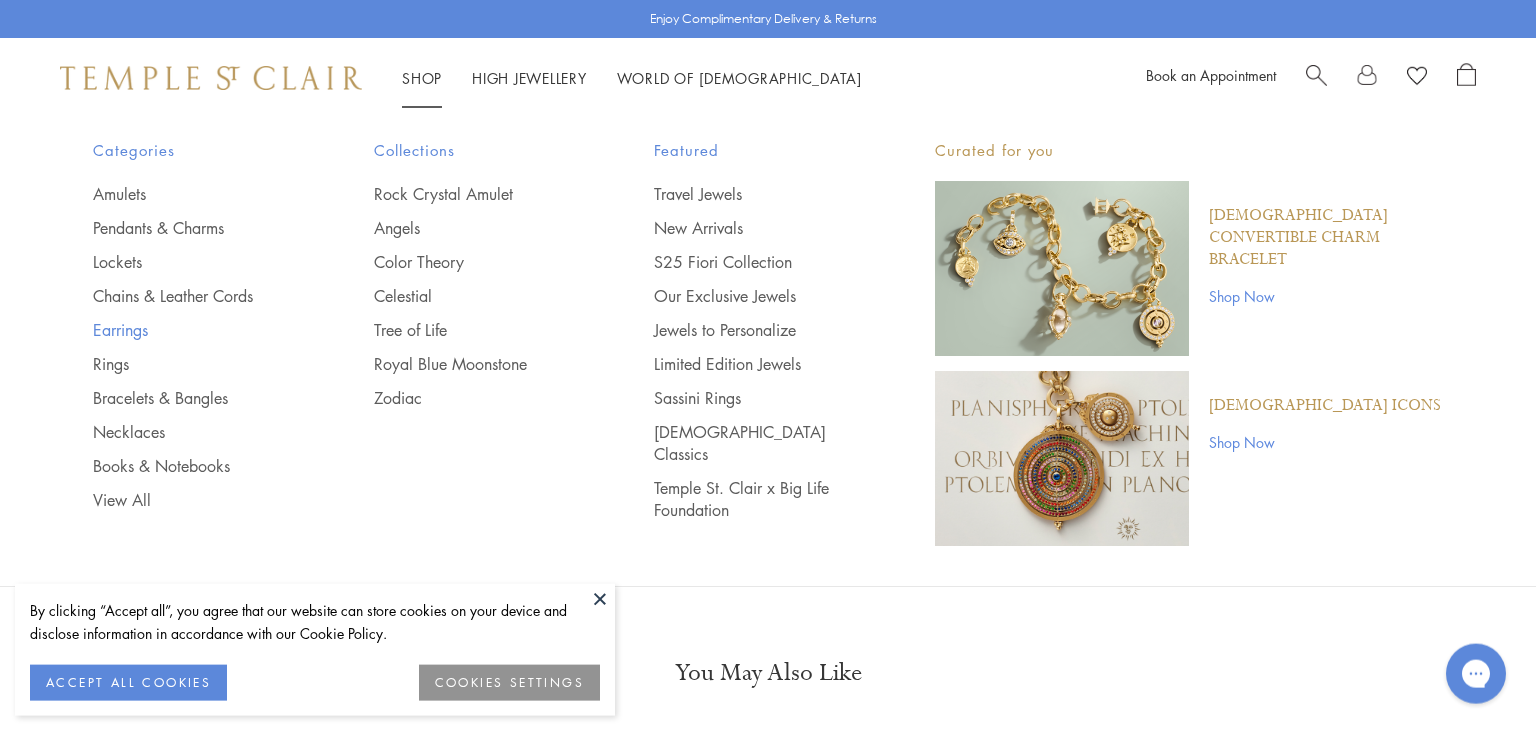 click on "Earrings" at bounding box center [193, 330] 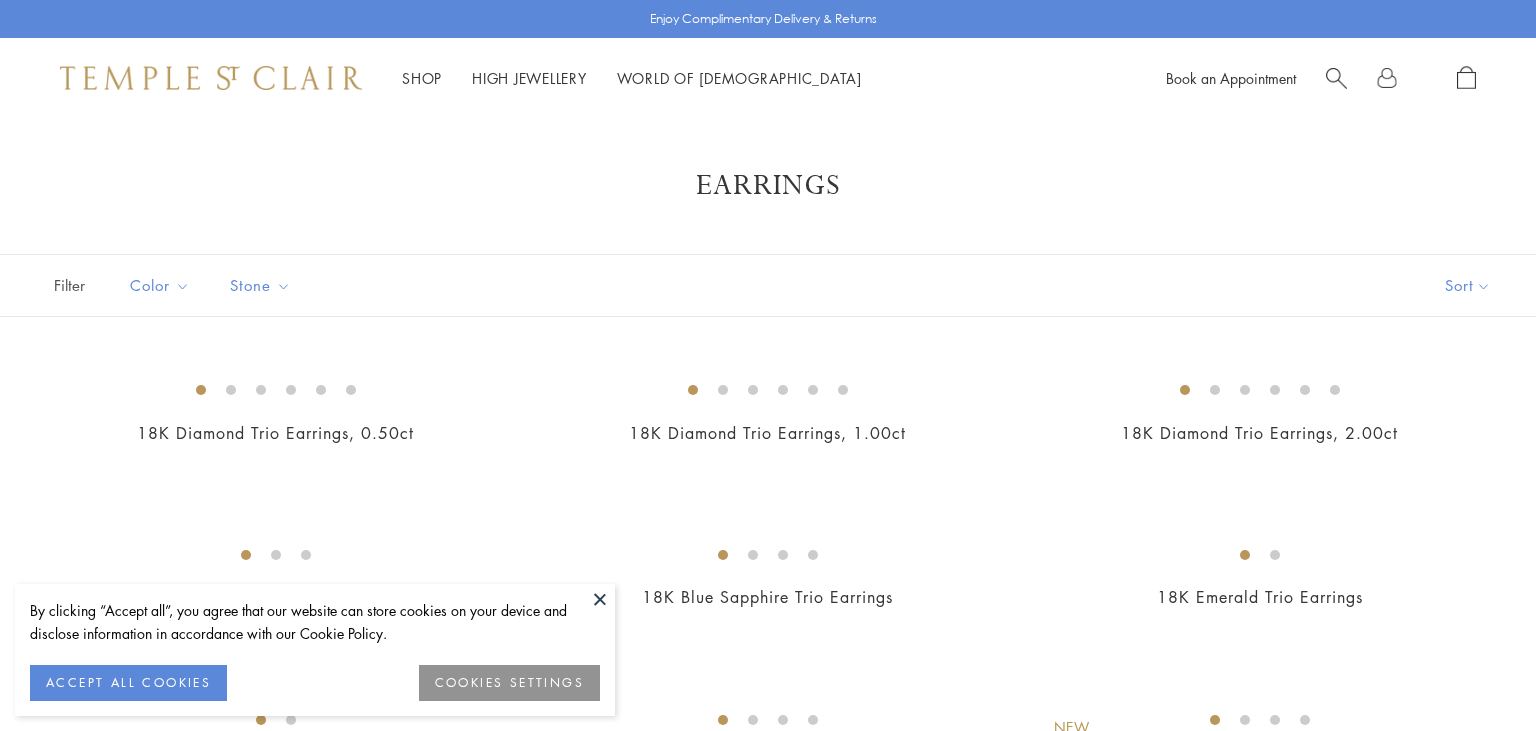 scroll, scrollTop: 0, scrollLeft: 0, axis: both 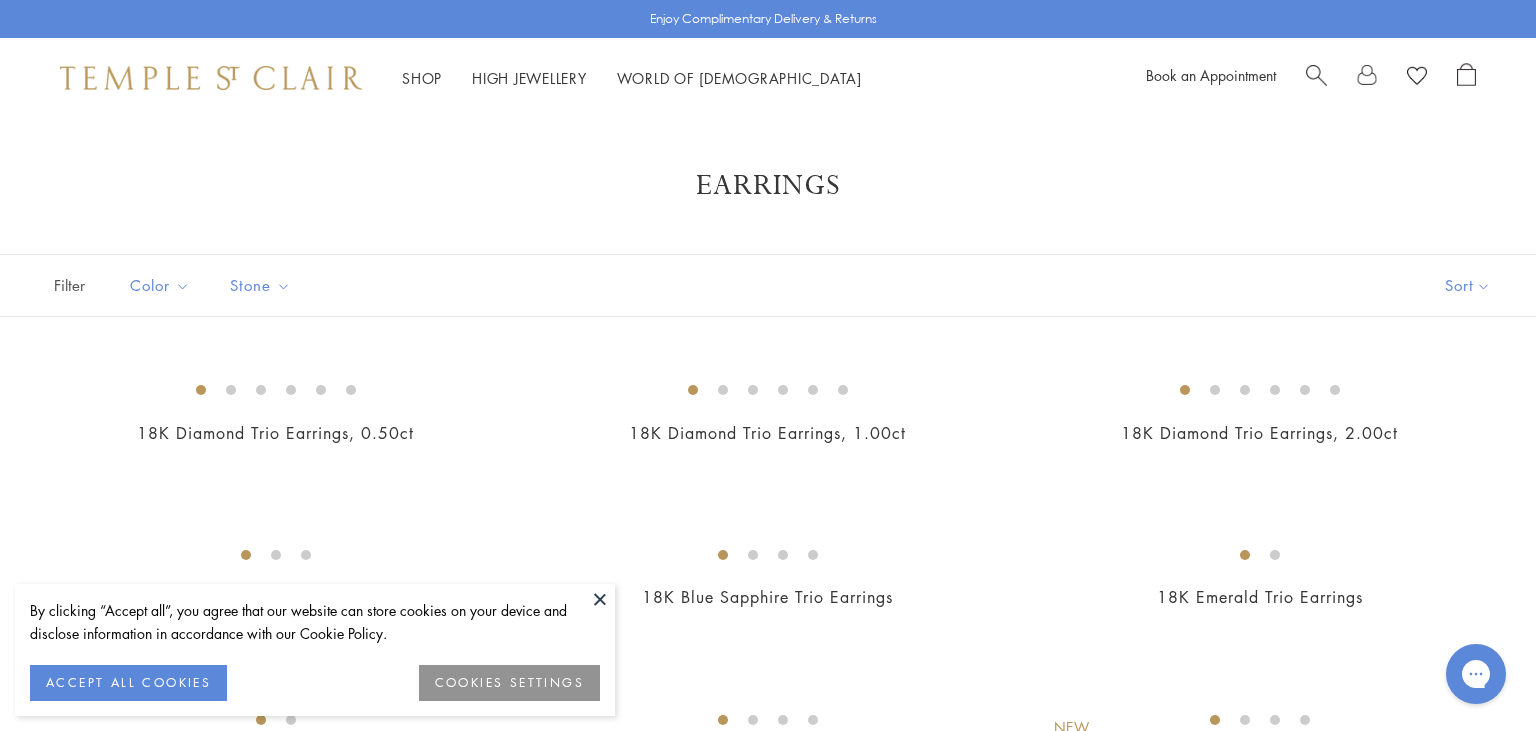 click at bounding box center [600, 599] 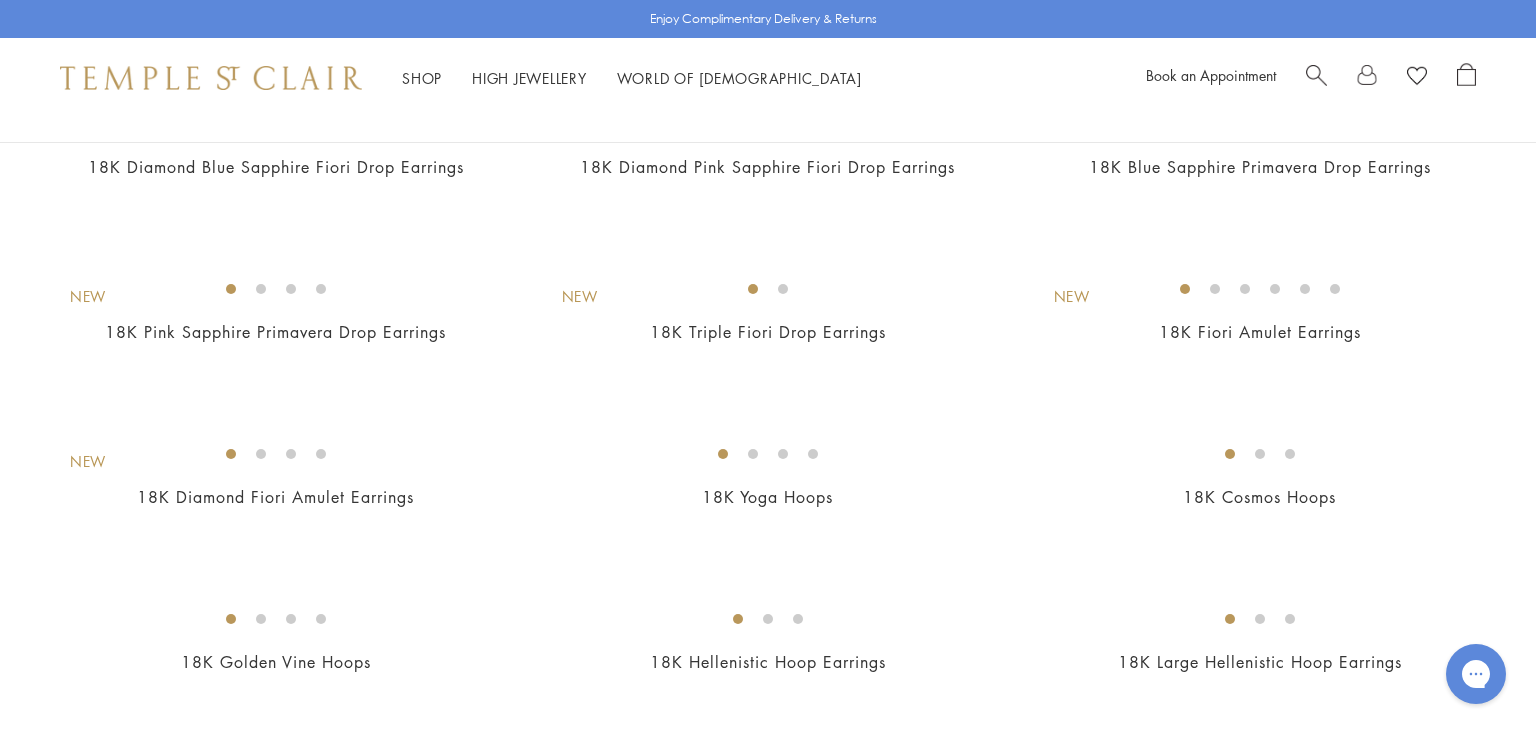scroll, scrollTop: 928, scrollLeft: 0, axis: vertical 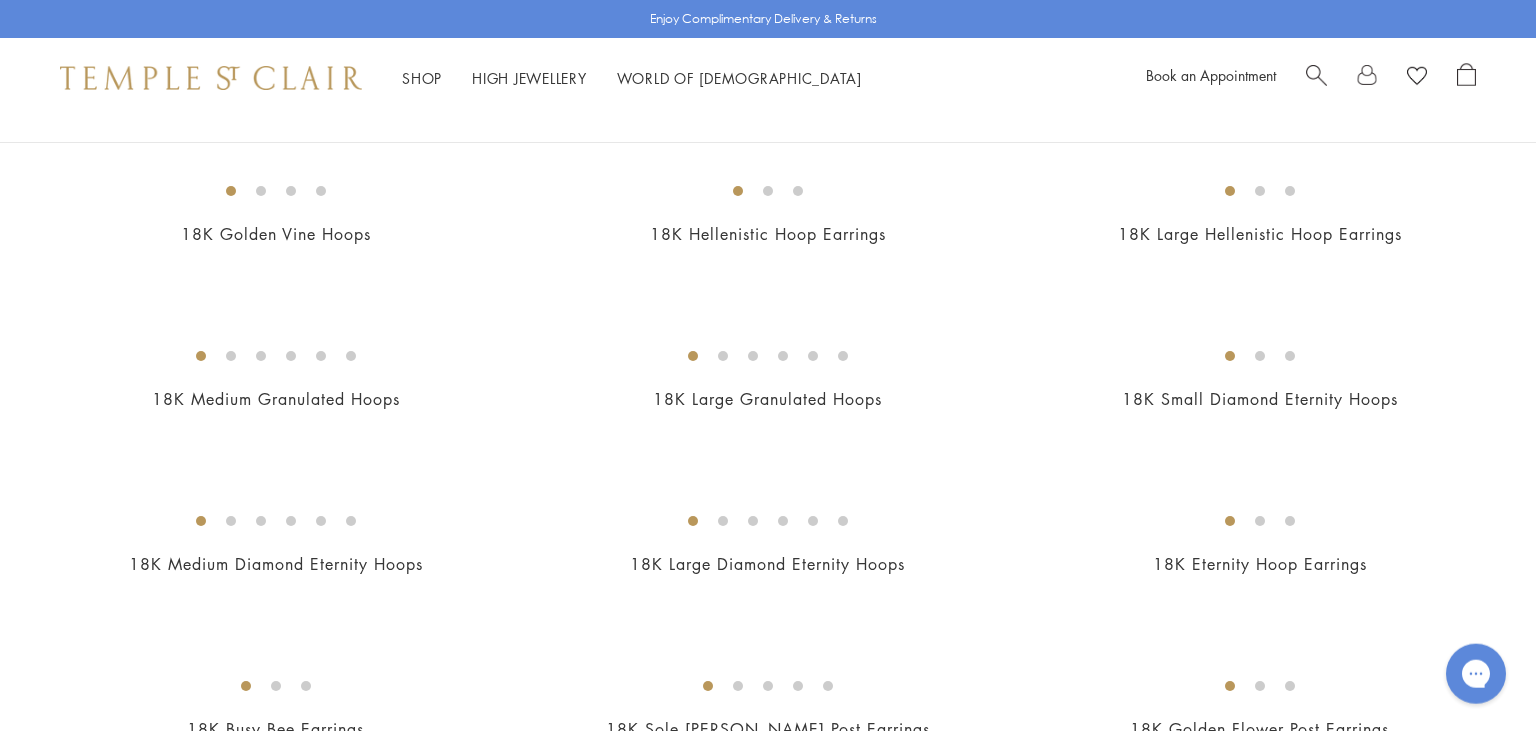 click at bounding box center [0, 0] 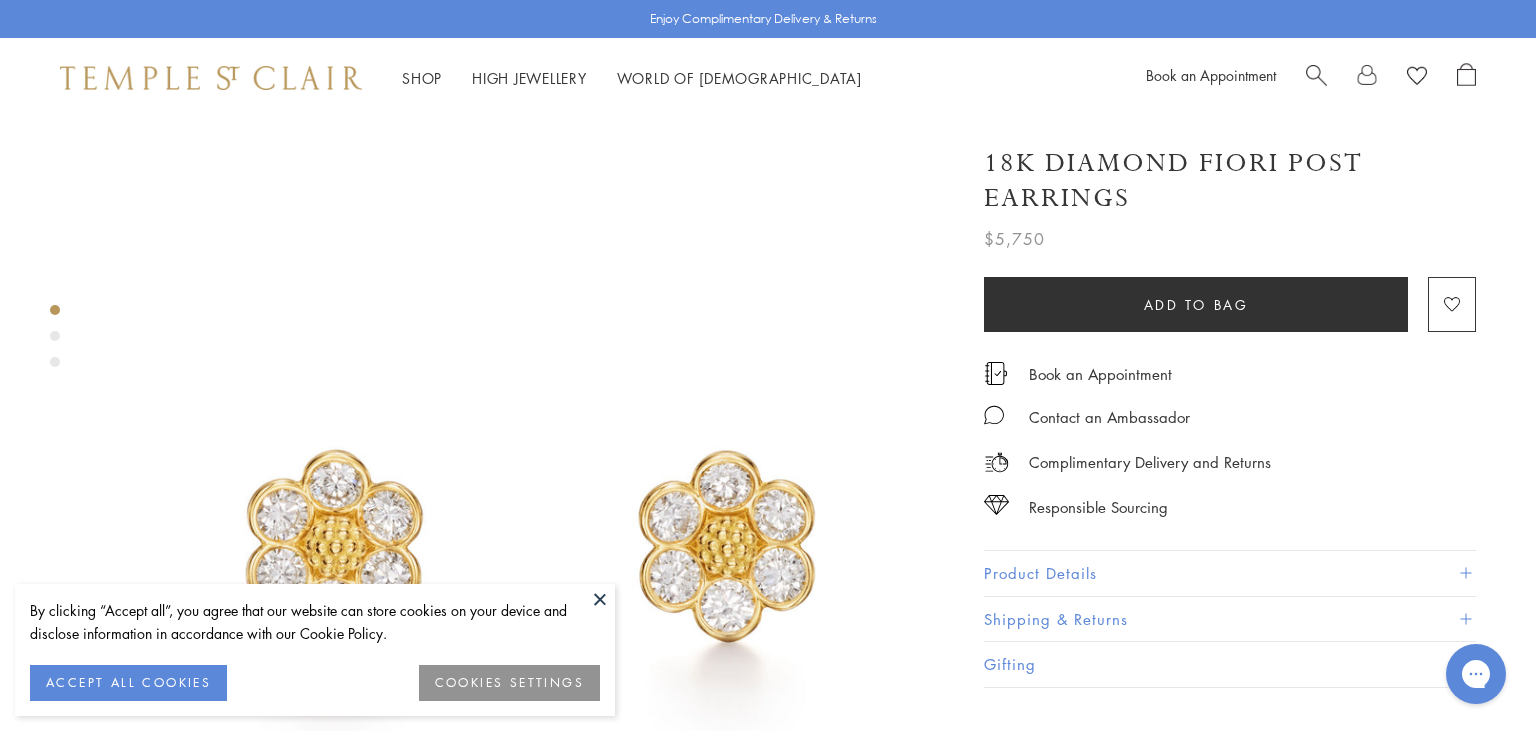 scroll, scrollTop: 0, scrollLeft: 0, axis: both 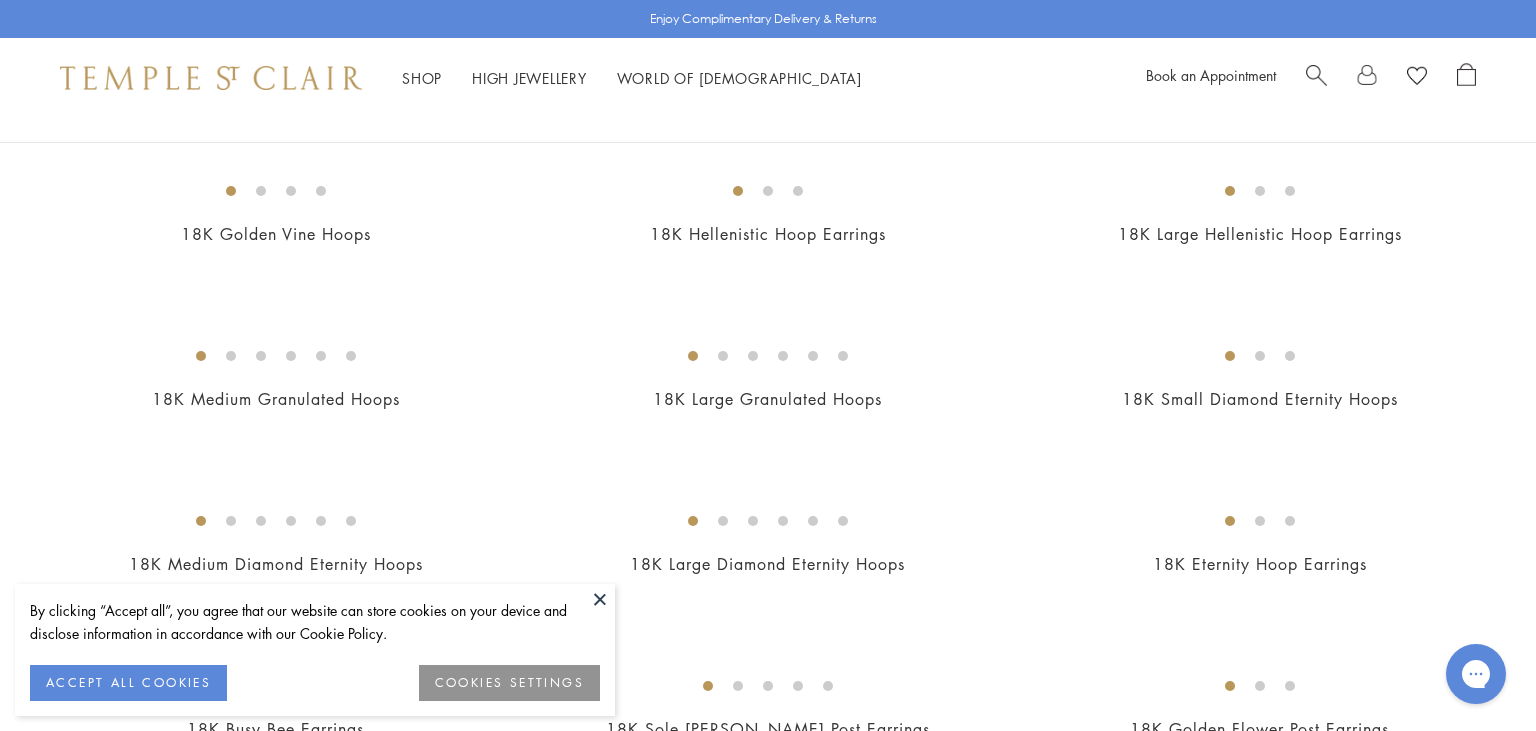 click at bounding box center (600, 599) 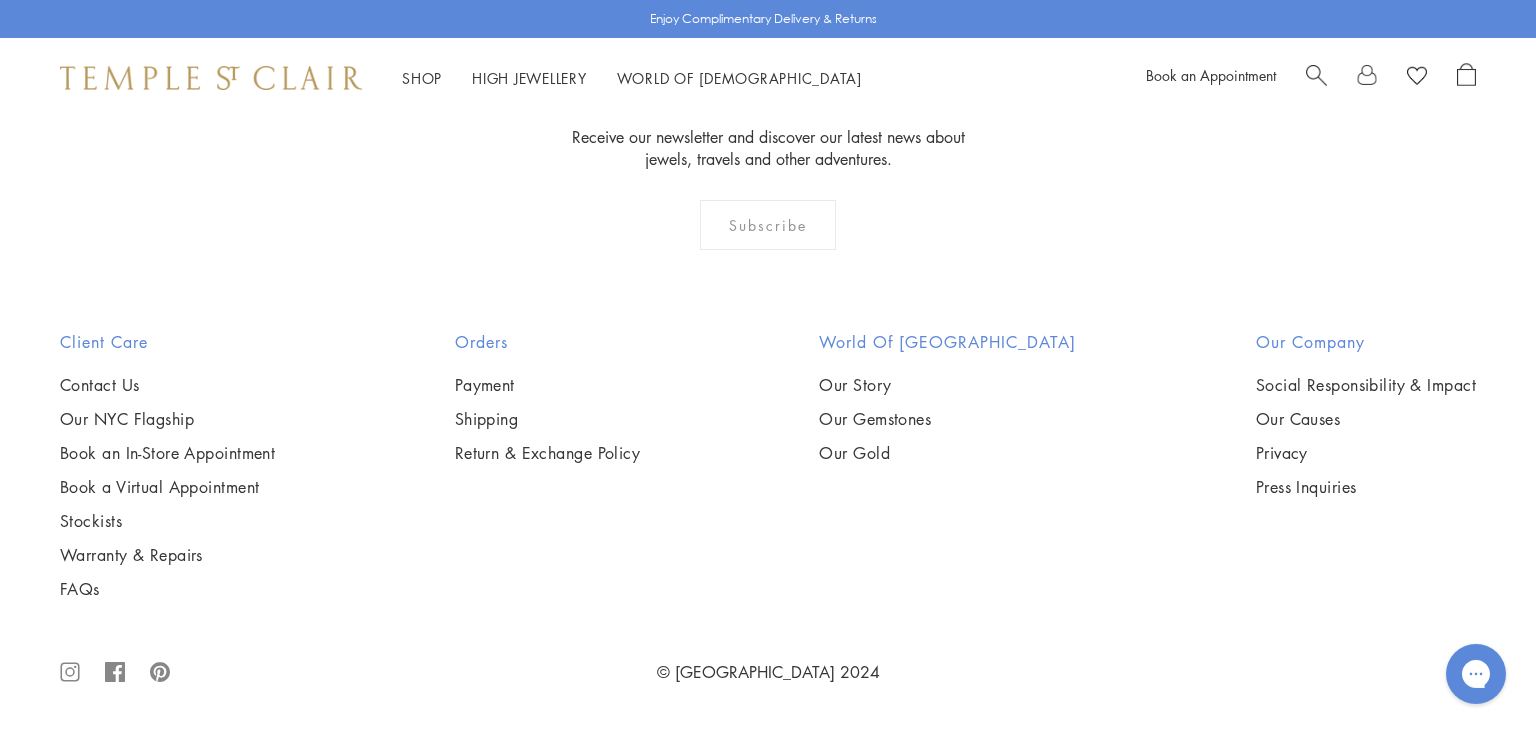 scroll, scrollTop: 3745, scrollLeft: 0, axis: vertical 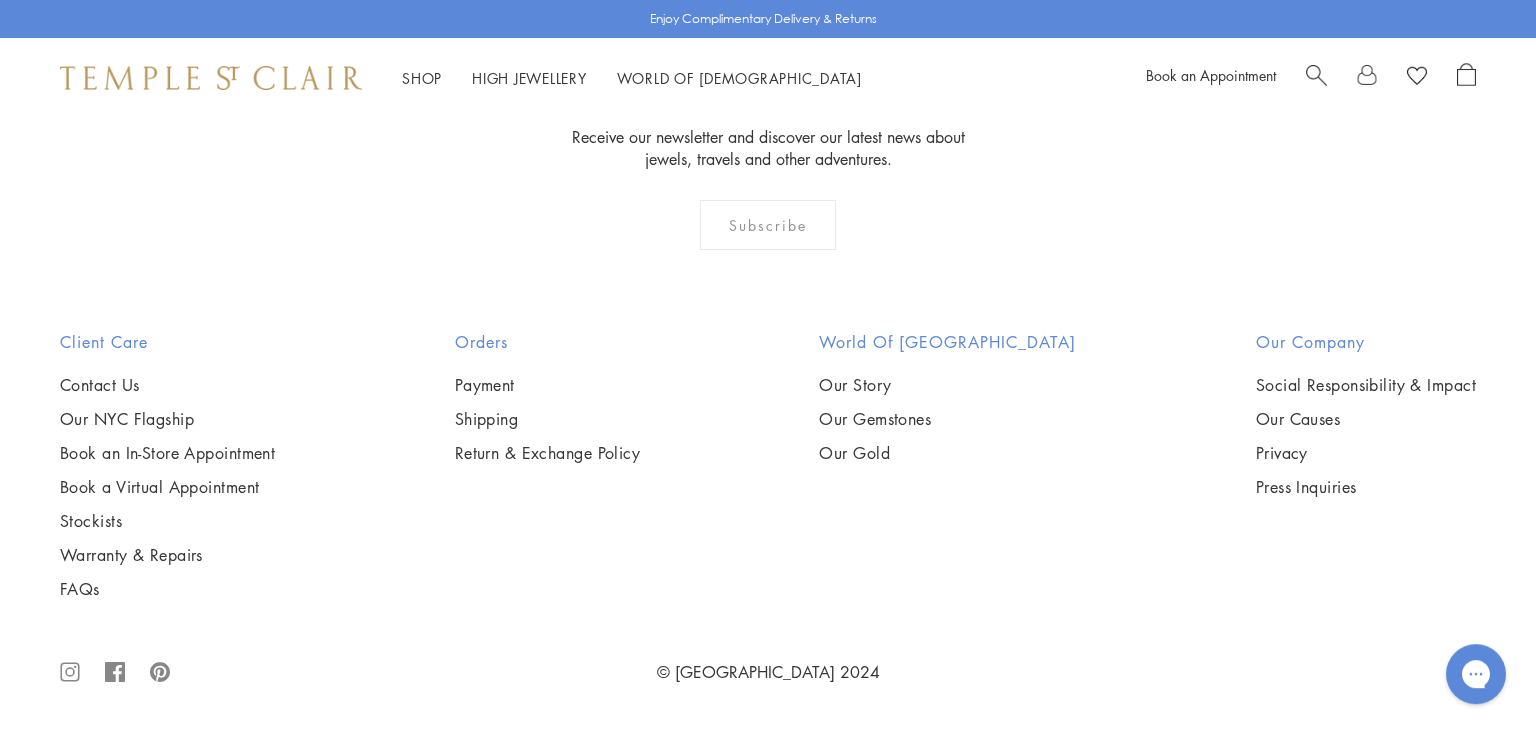 click on "3" at bounding box center [802, -99] 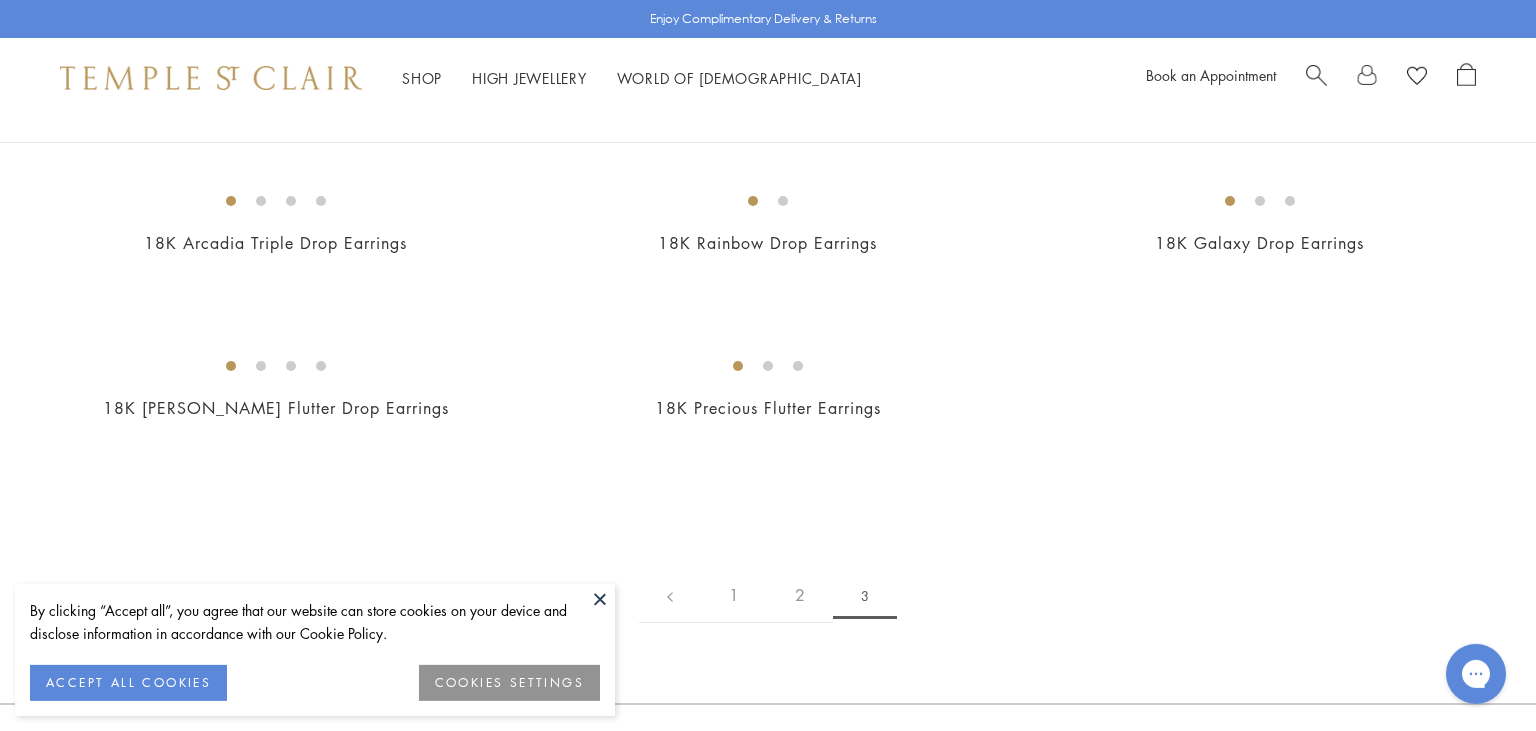 scroll, scrollTop: 358, scrollLeft: 0, axis: vertical 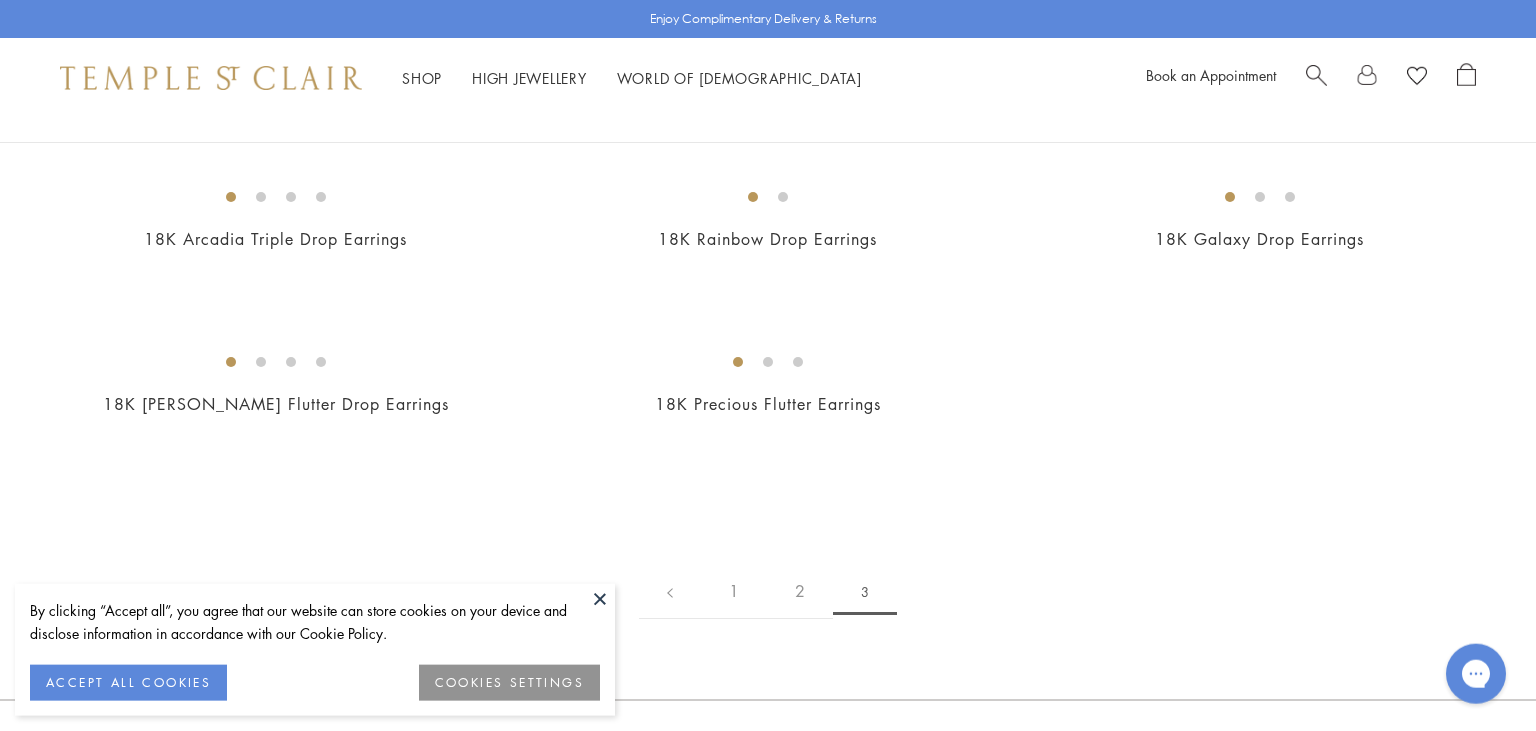 click at bounding box center (600, 599) 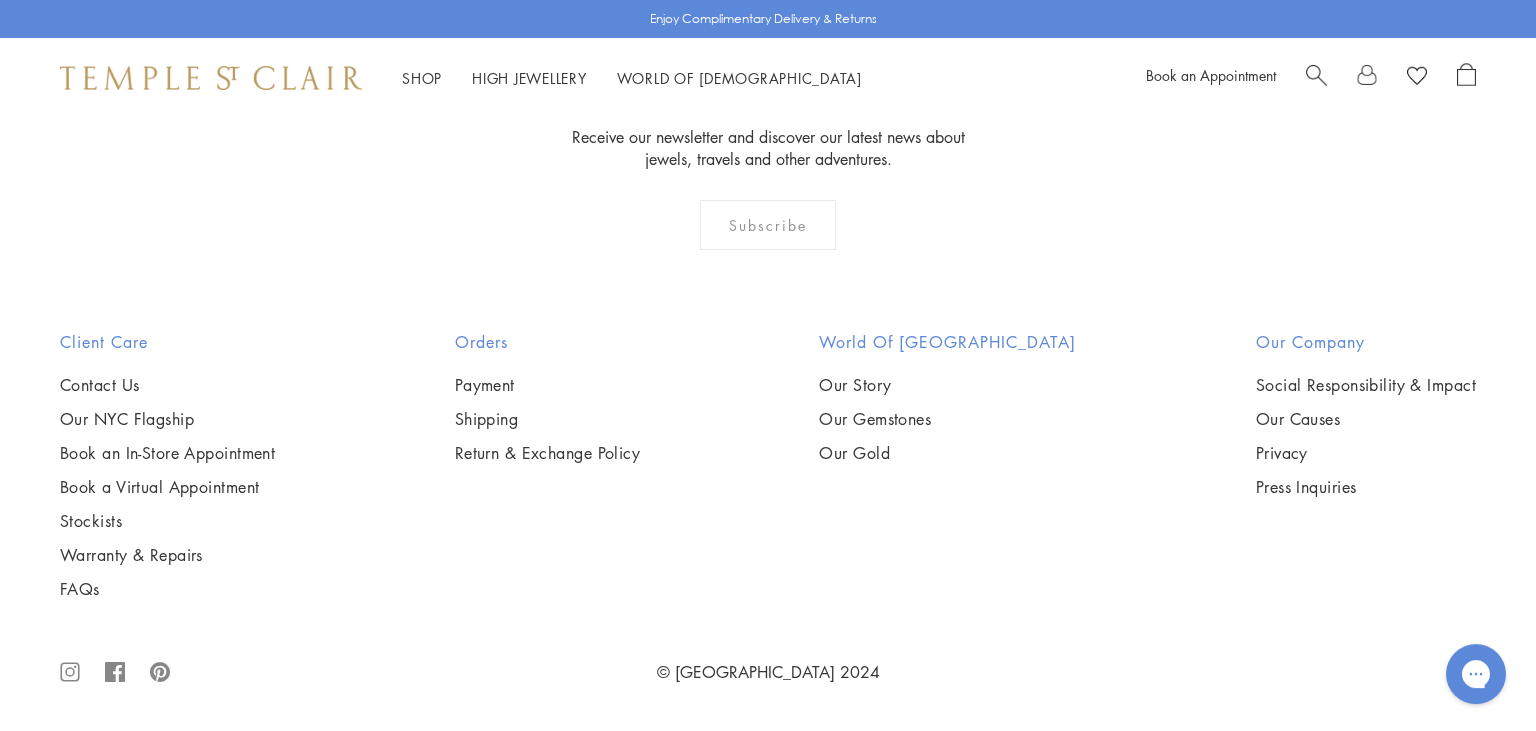 scroll, scrollTop: 2054, scrollLeft: 0, axis: vertical 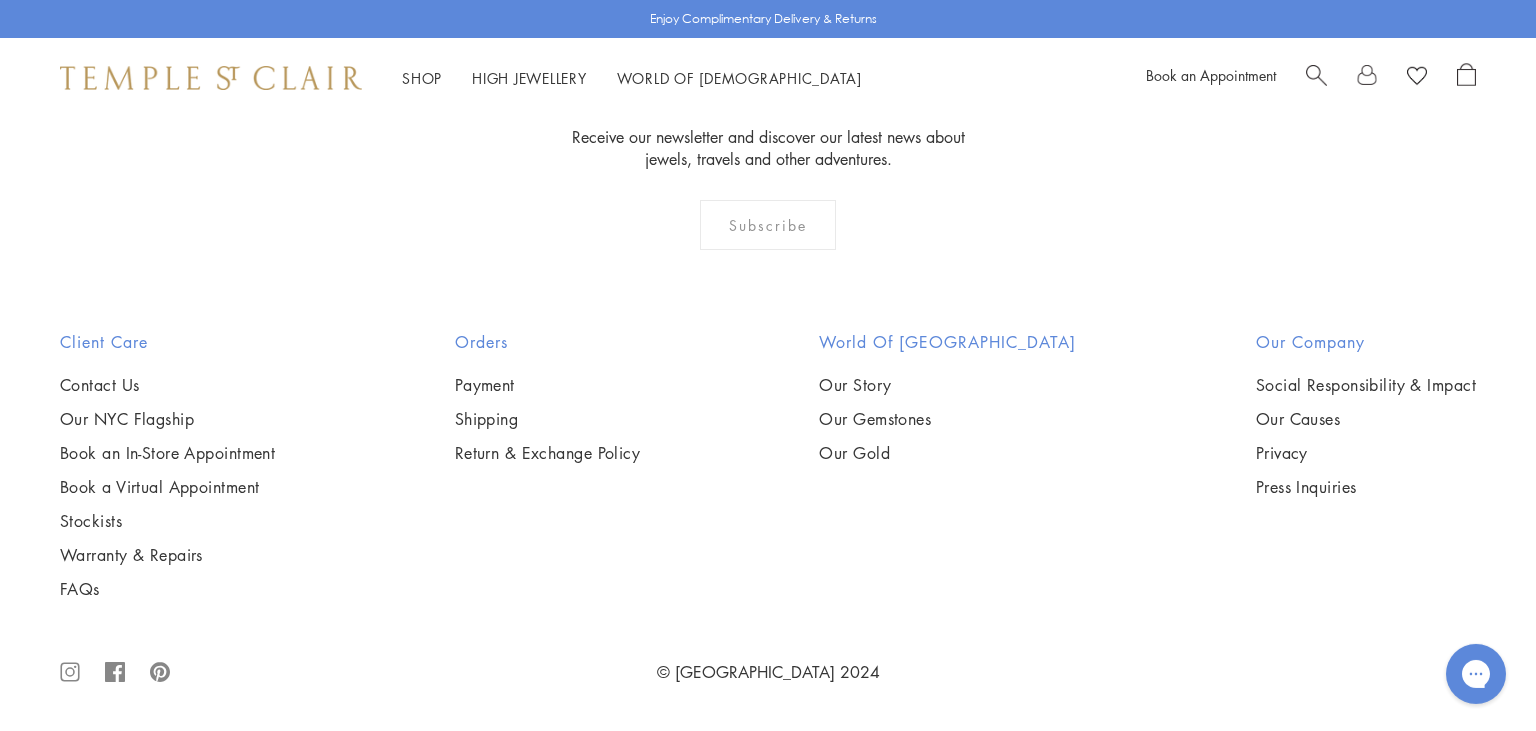 click on "2" at bounding box center (800, -99) 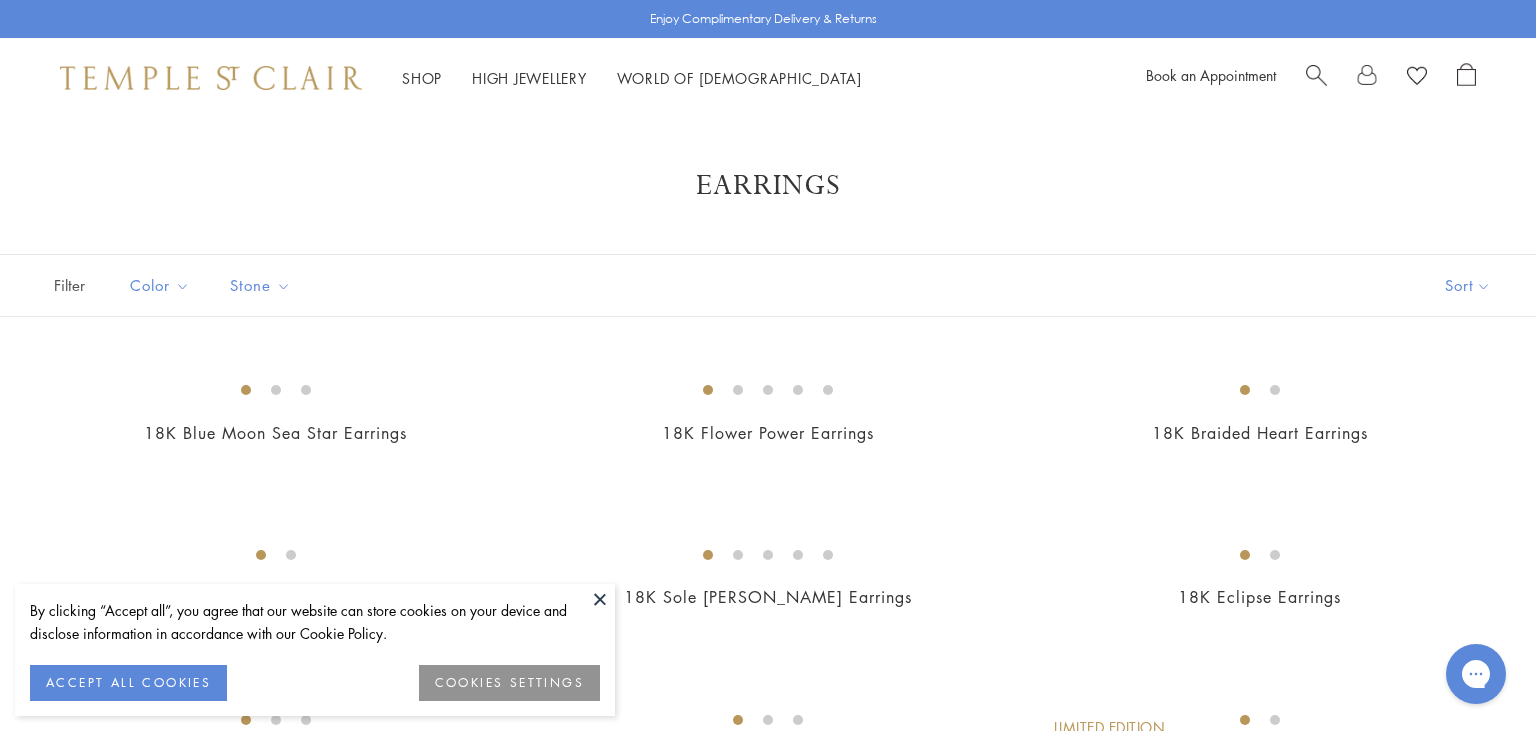 scroll, scrollTop: 267, scrollLeft: 0, axis: vertical 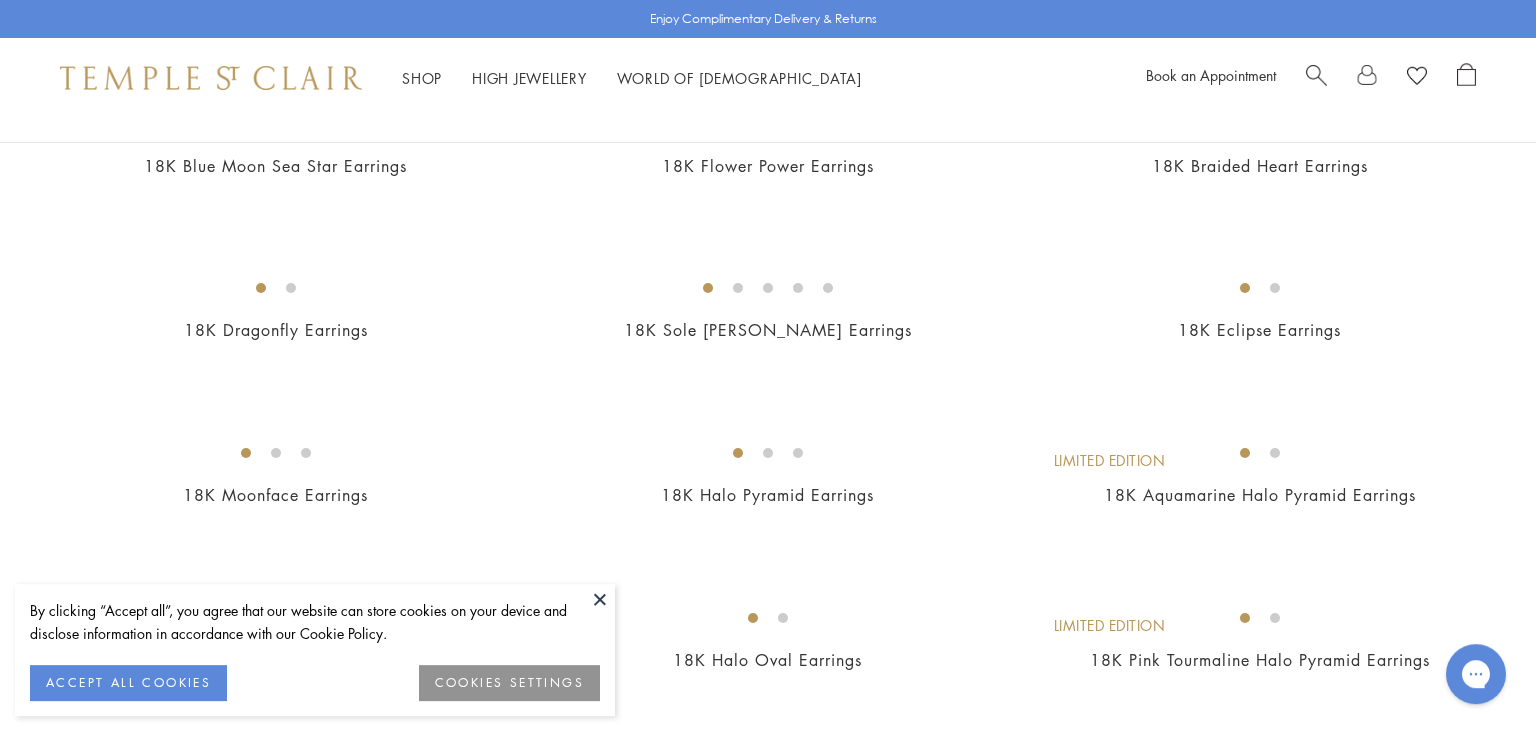 click at bounding box center [600, 599] 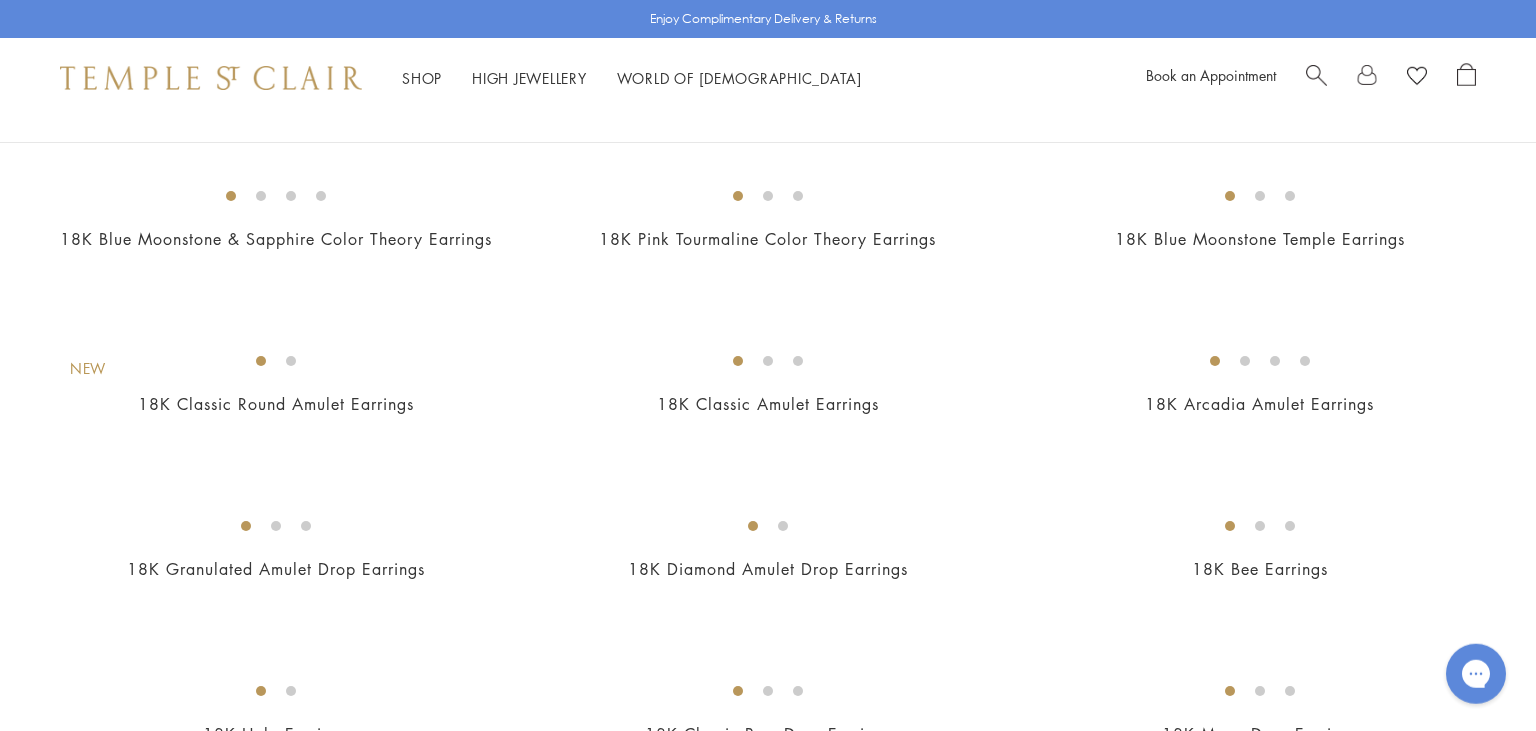 scroll, scrollTop: 1370, scrollLeft: 0, axis: vertical 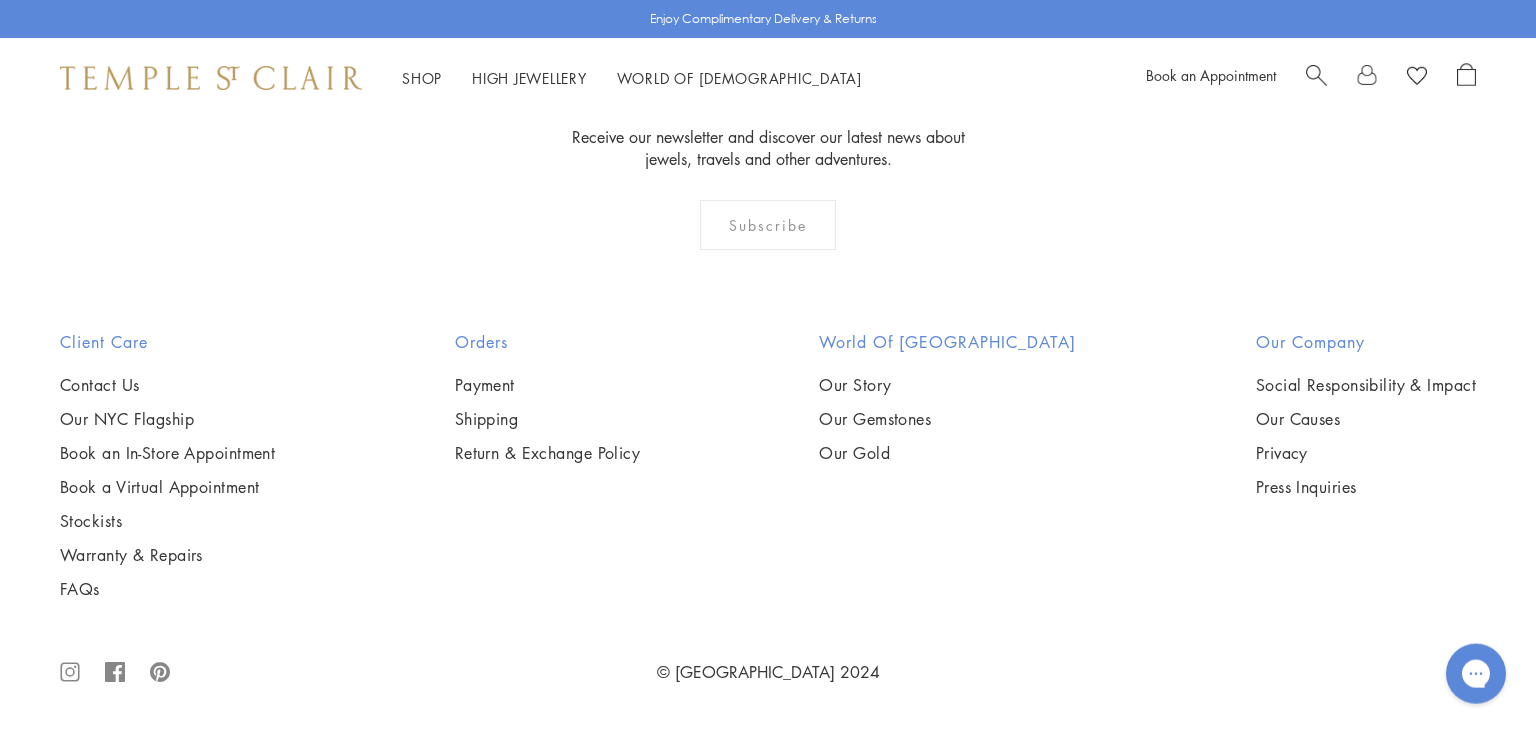 click on "1" at bounding box center (703, -99) 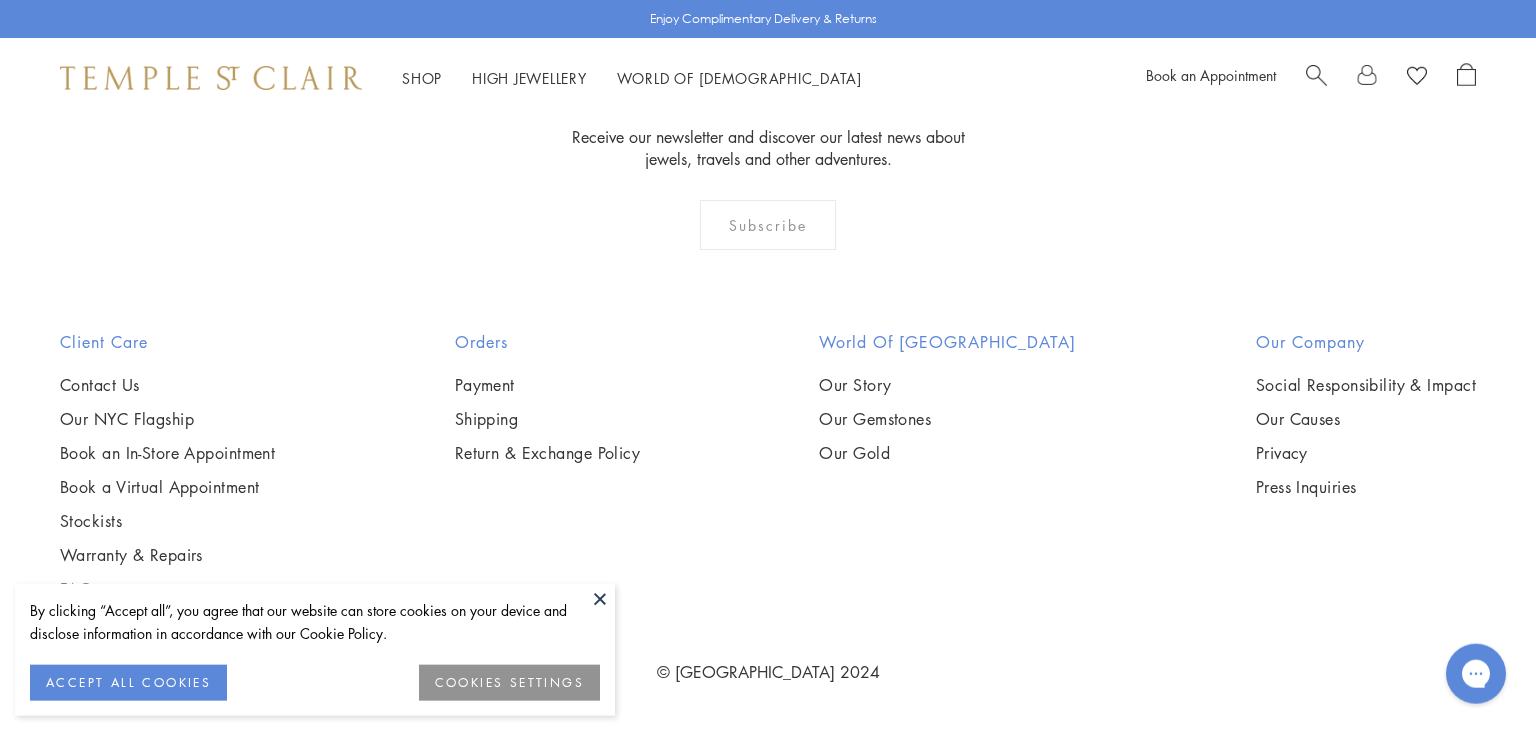 scroll, scrollTop: 3985, scrollLeft: 0, axis: vertical 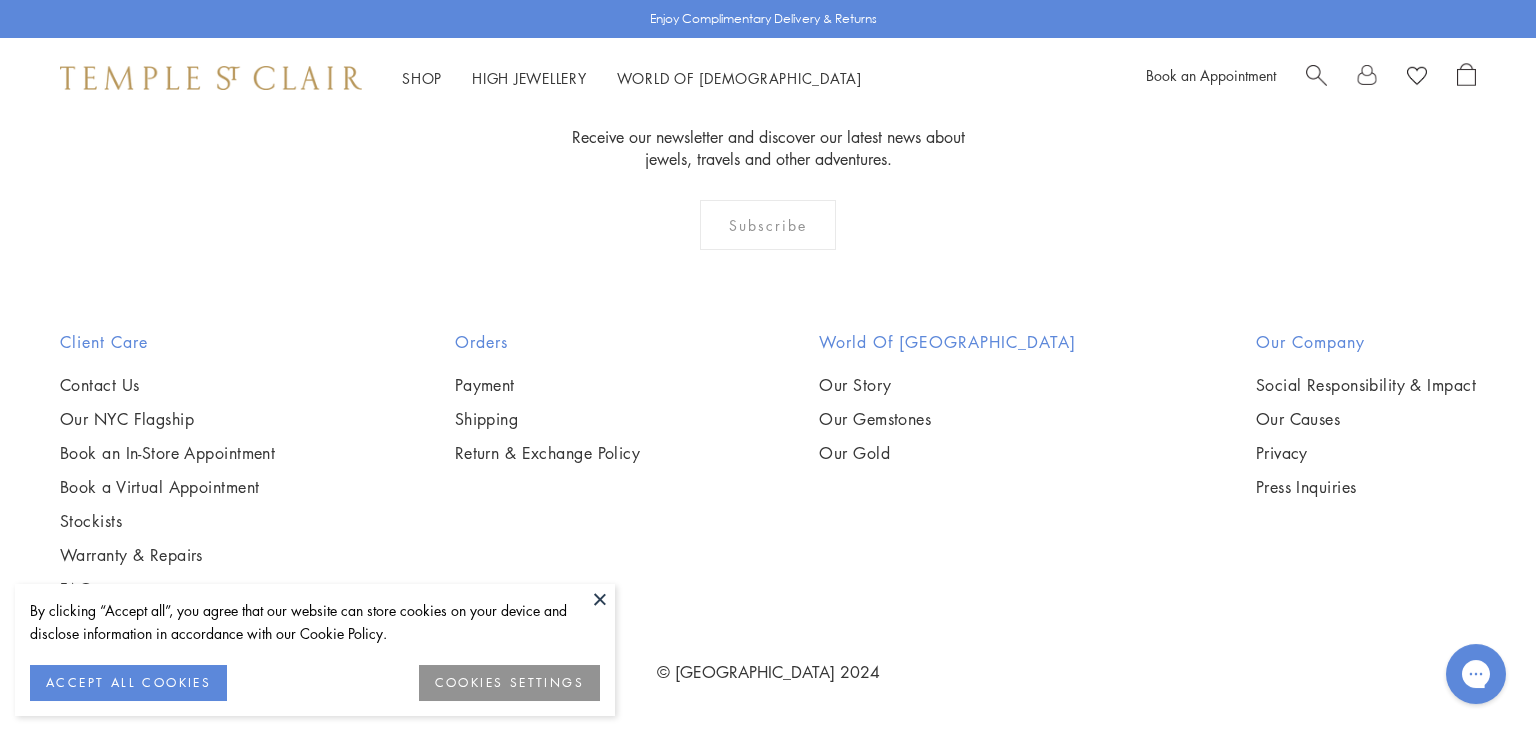 click at bounding box center [0, 0] 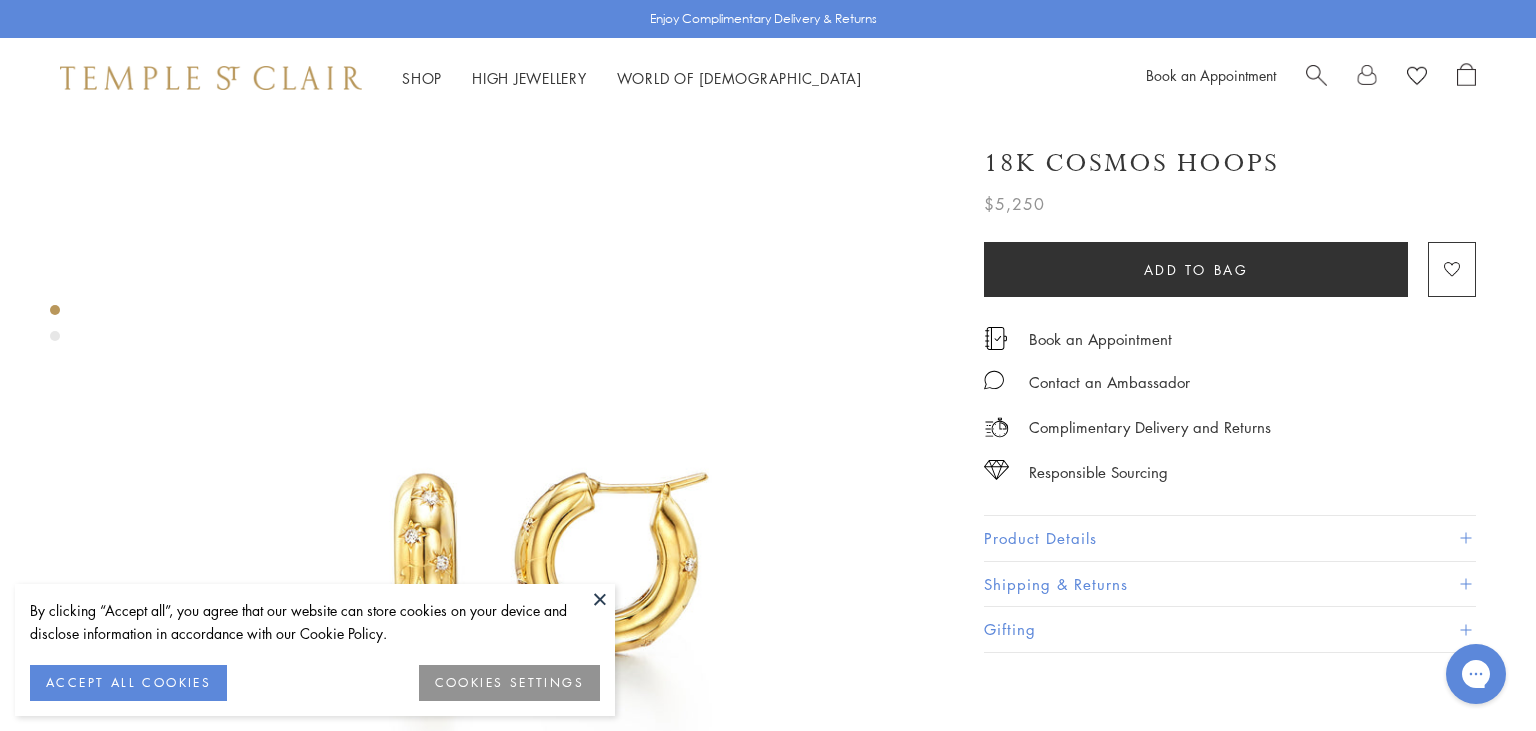 scroll, scrollTop: 0, scrollLeft: 0, axis: both 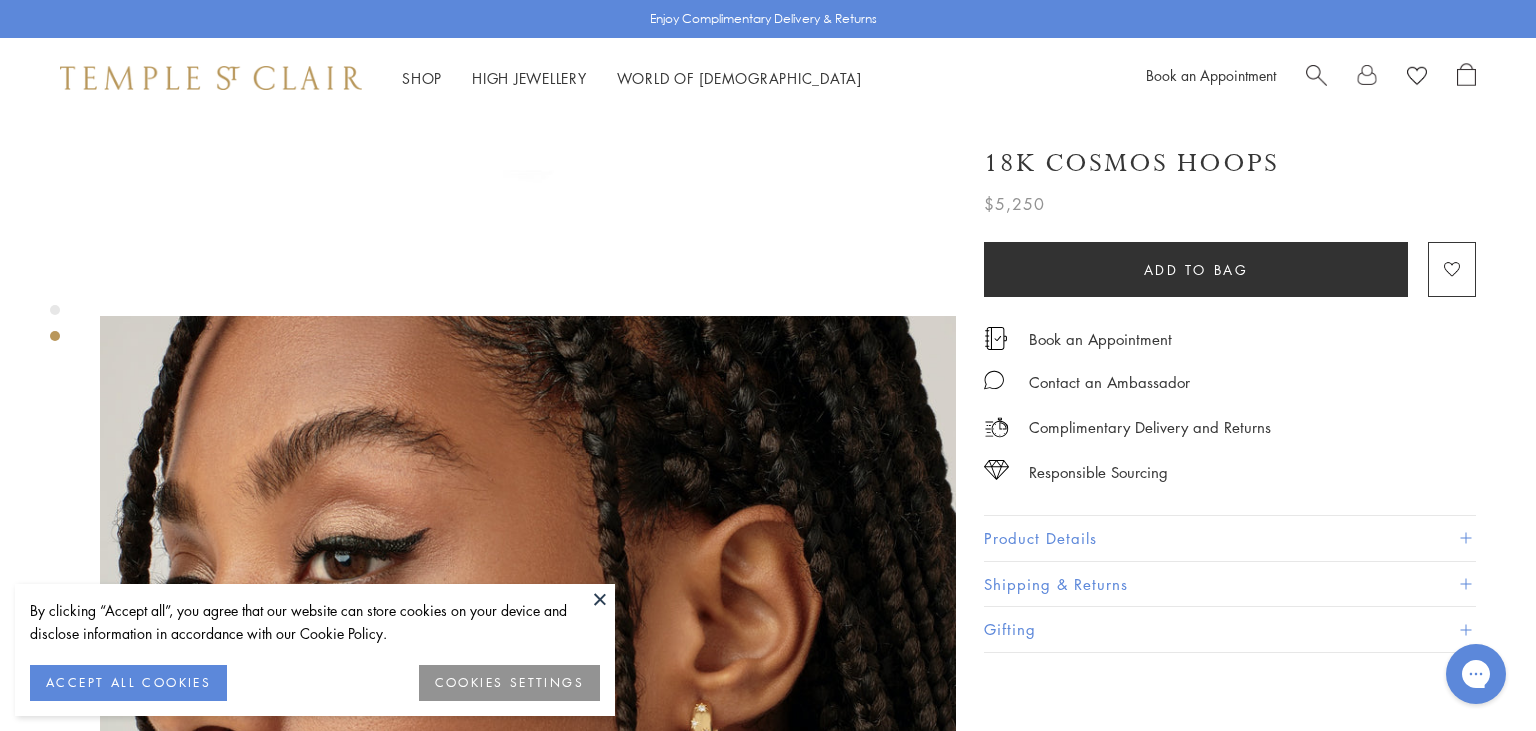 click at bounding box center [600, 599] 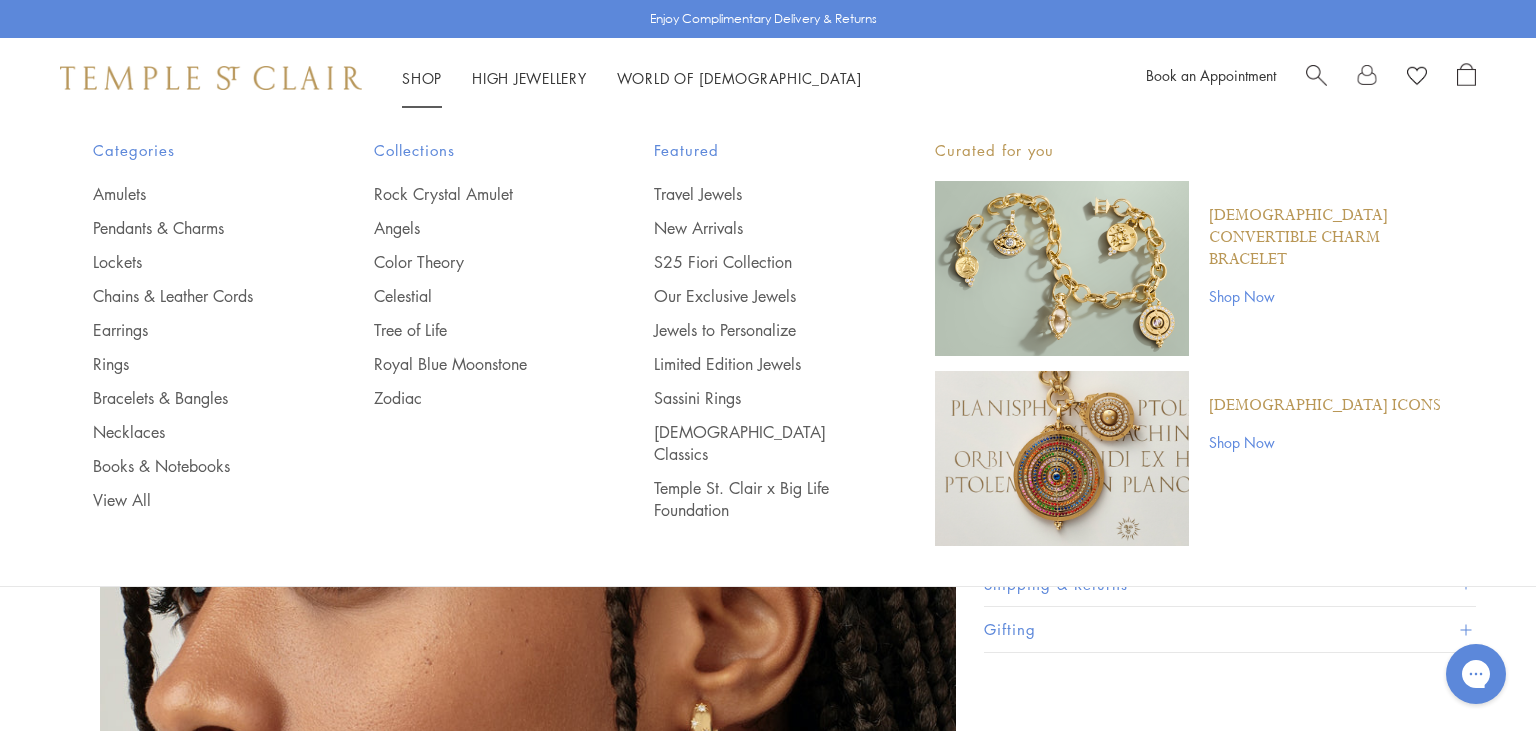 click at bounding box center [1316, 73] 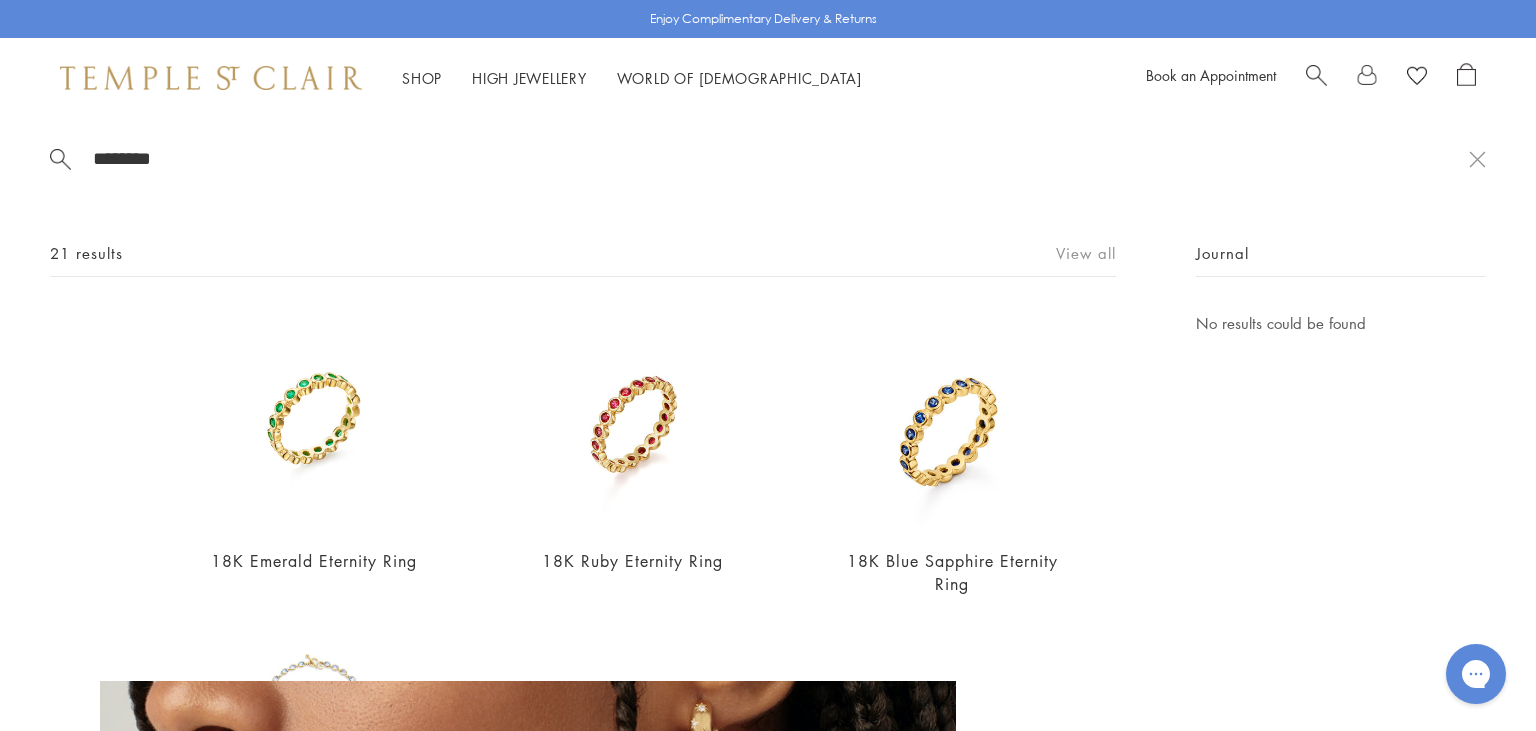 type on "********" 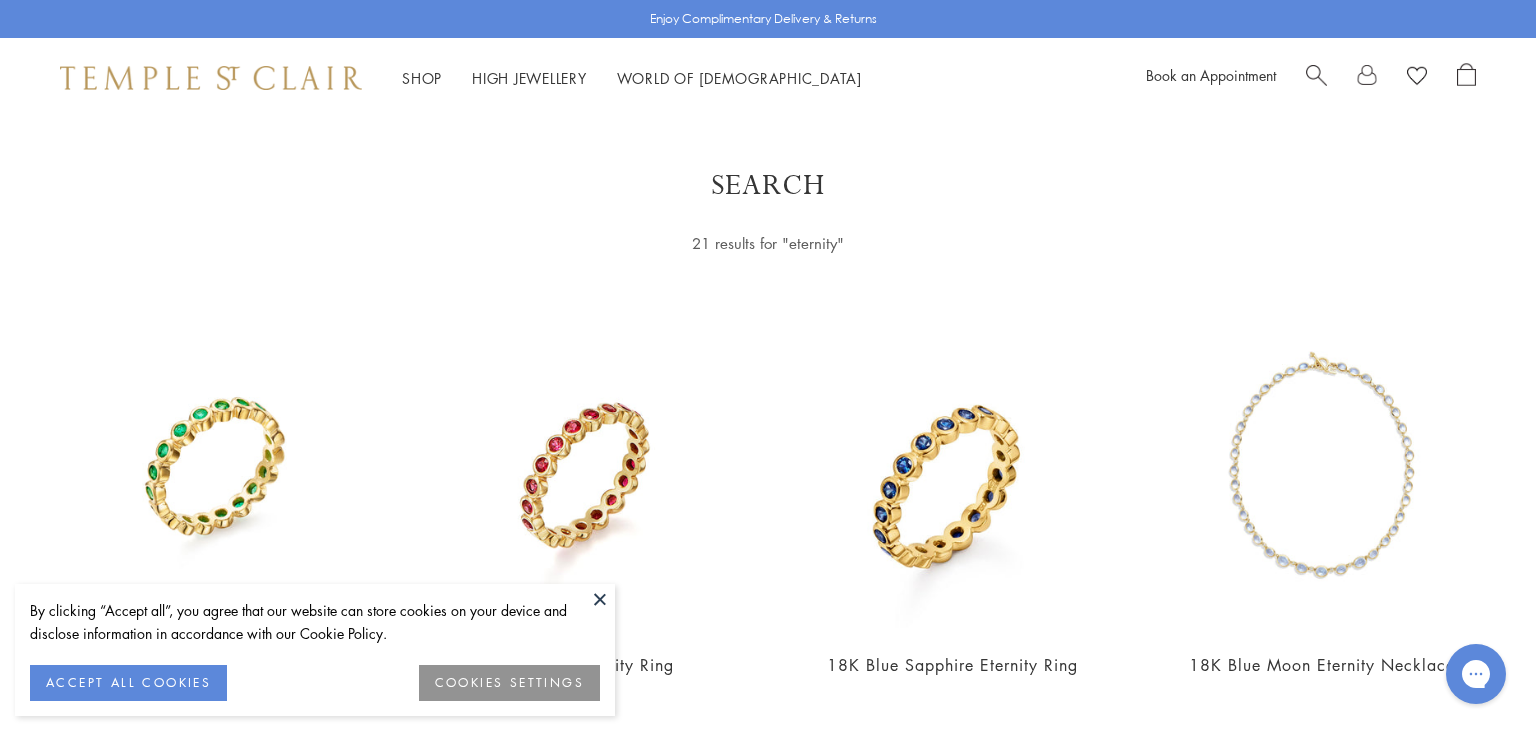 scroll, scrollTop: 0, scrollLeft: 0, axis: both 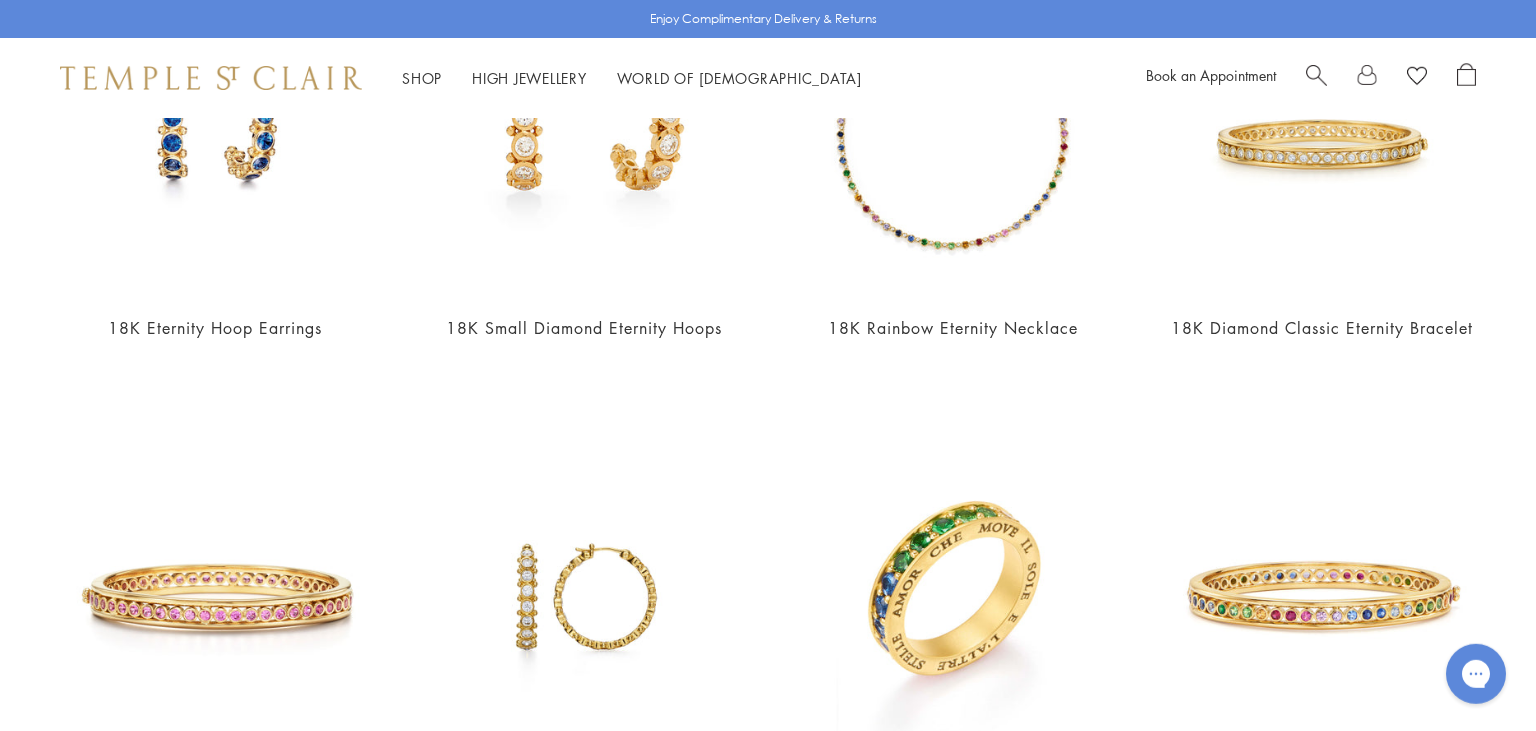 click on "Shop Shop
Categories Amulets   Pendants & Charms   Lockets   Chains & Leather Cords   Earrings   Rings   Bracelets & Bangles   Necklaces   Books & Notebooks   View All   Collections Rock Crystal Amulet   Angels   Color Theory   Celestial   Tree of Life   Royal Blue Moonstone   Zodiac   Featured Travel Jewels   New Arrivals   S25 Fiori Collection   Our Exclusive Jewels   Jewels to Personalize   Limited Edition Jewels   Sassini Rings   Temple Classics   Temple St. Clair x Big Life Foundation    Curated for you
Temple Convertible Charm Bracelet Shop Now" at bounding box center [768, 78] 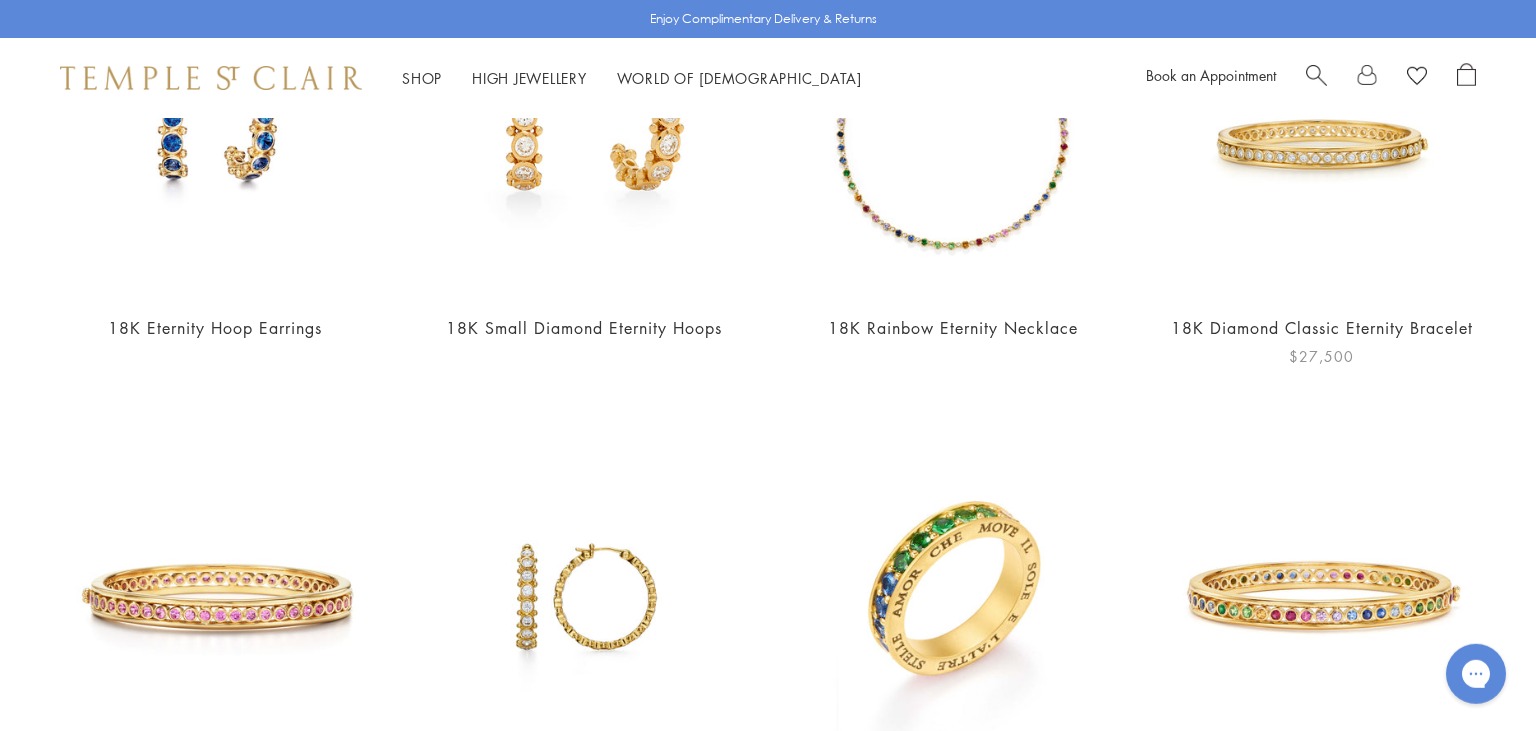 click at bounding box center [1321, 132] 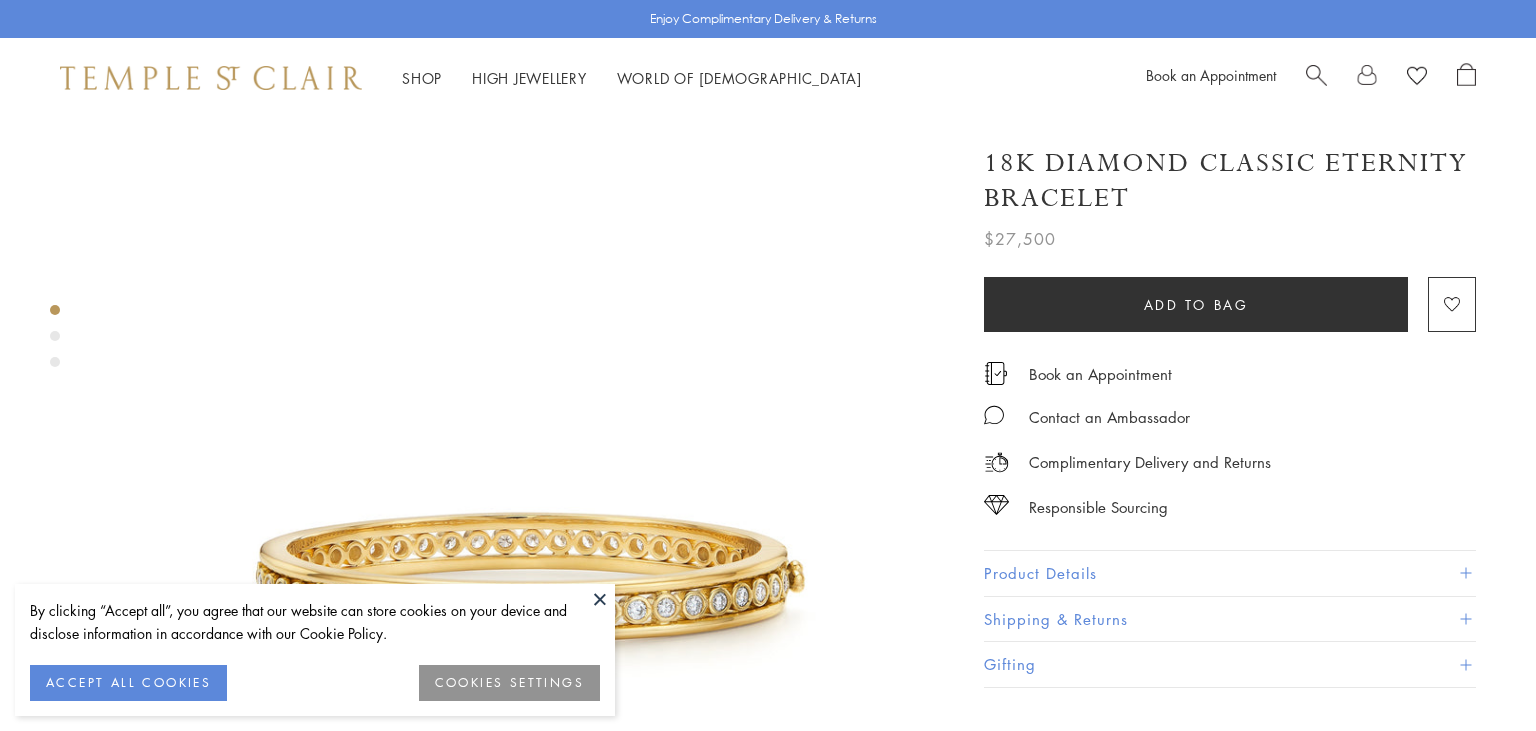 scroll, scrollTop: 0, scrollLeft: 0, axis: both 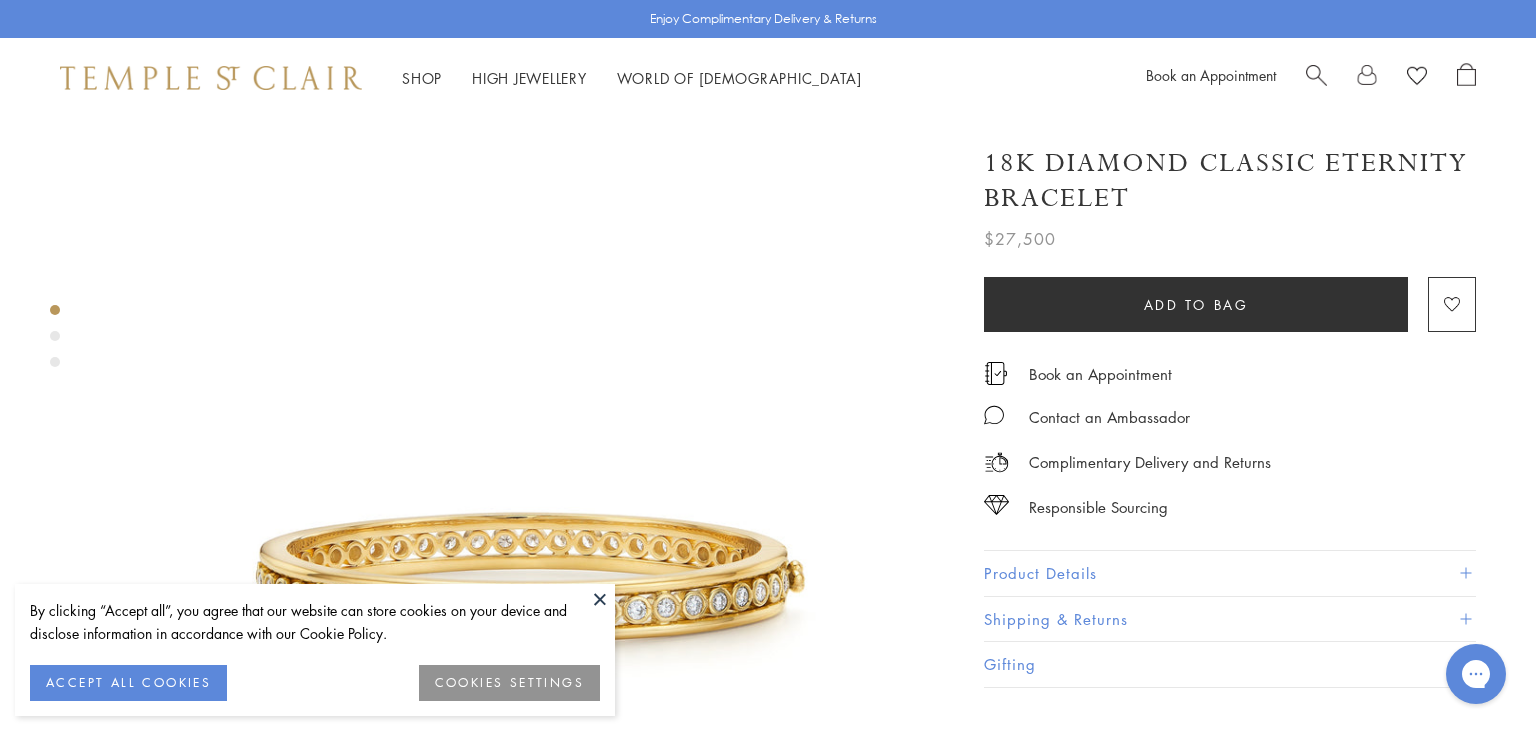 click at bounding box center [528, 546] 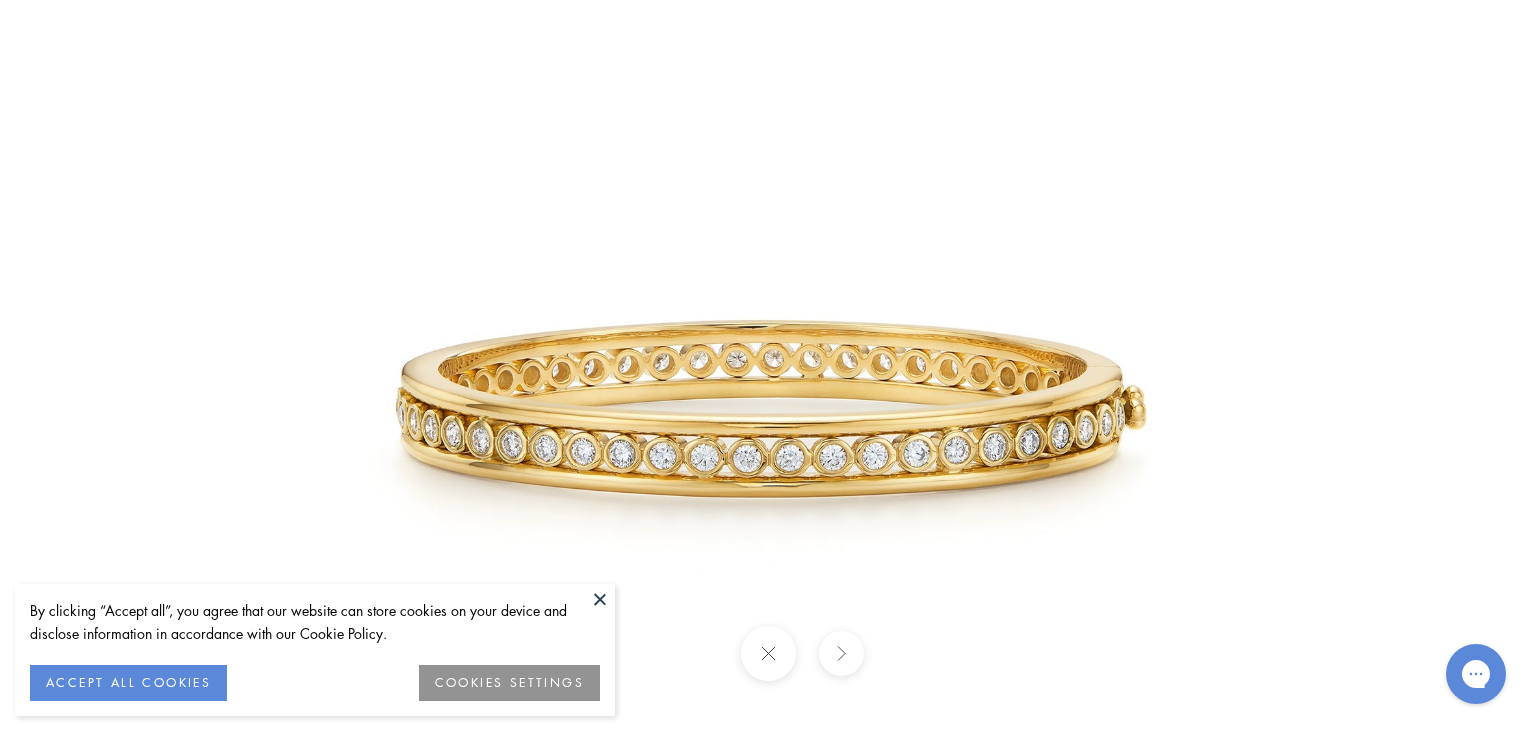 click at bounding box center (767, 653) 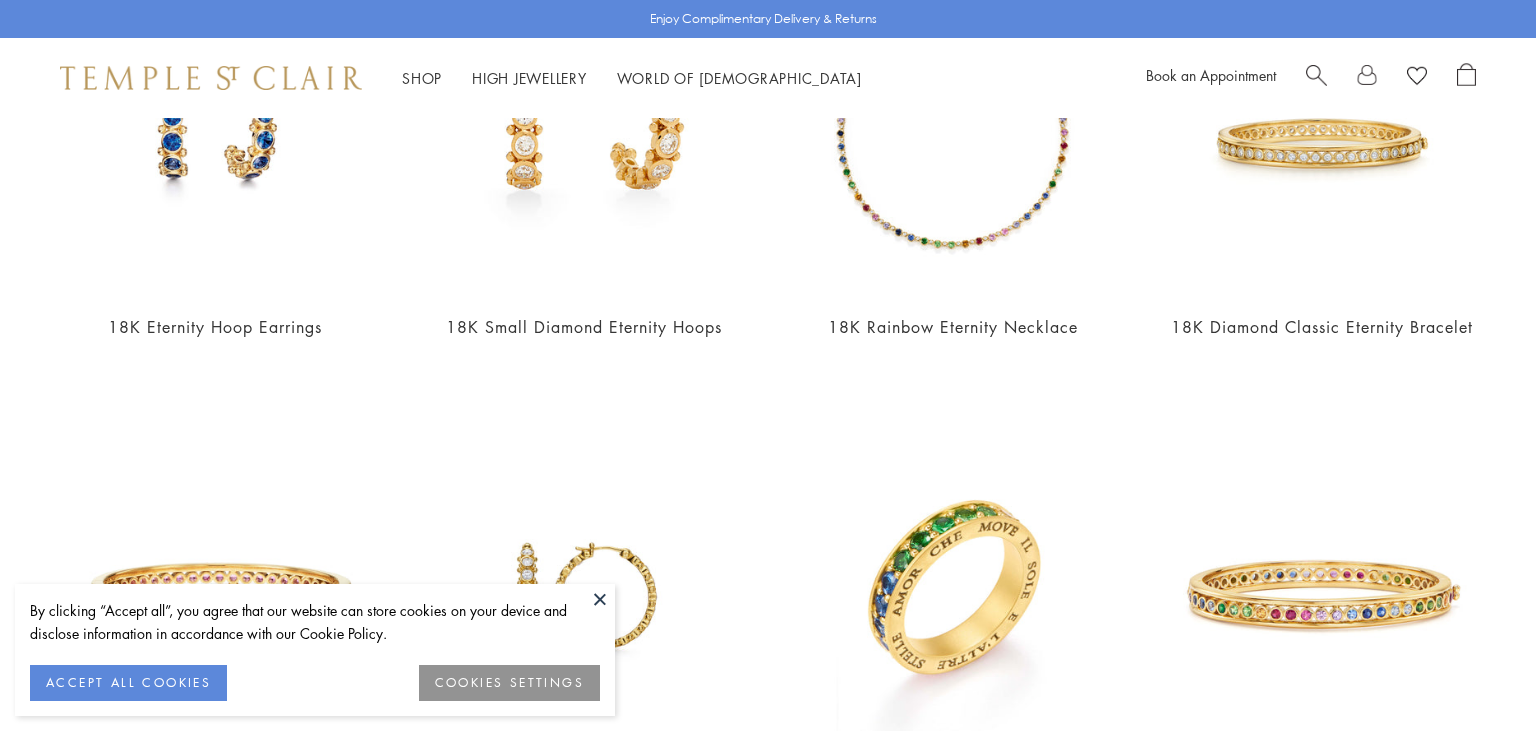 scroll, scrollTop: 0, scrollLeft: 0, axis: both 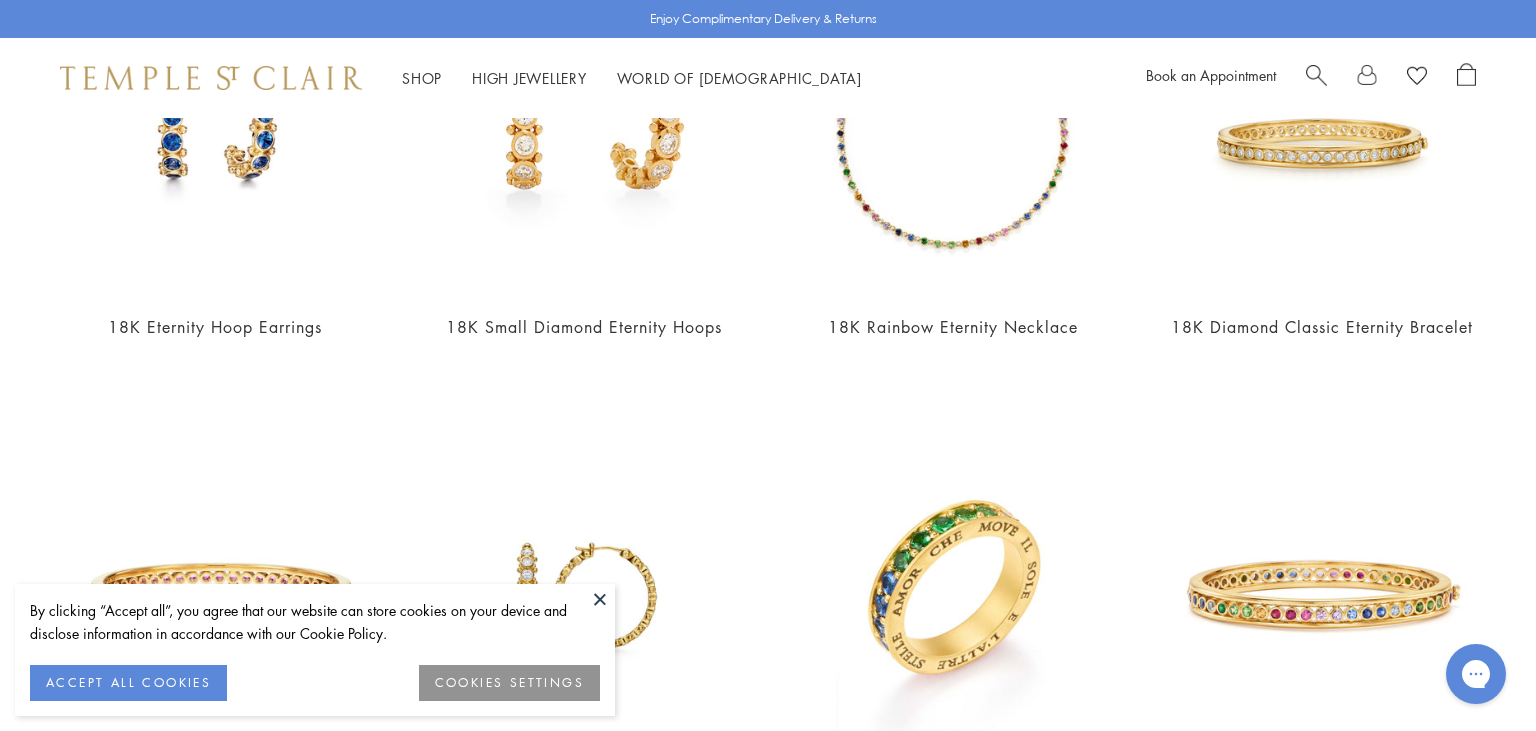 click at bounding box center [600, 599] 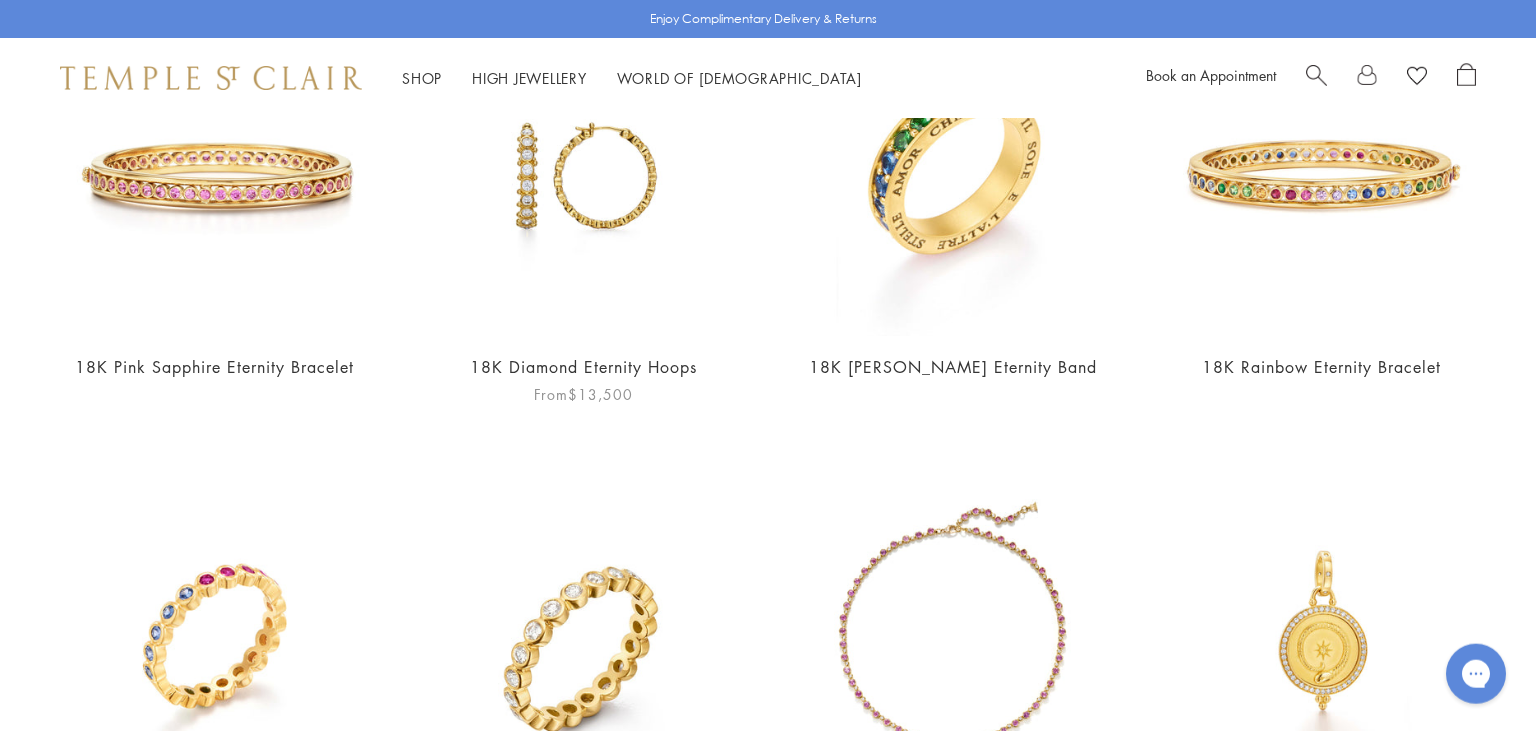 scroll, scrollTop: 1219, scrollLeft: 0, axis: vertical 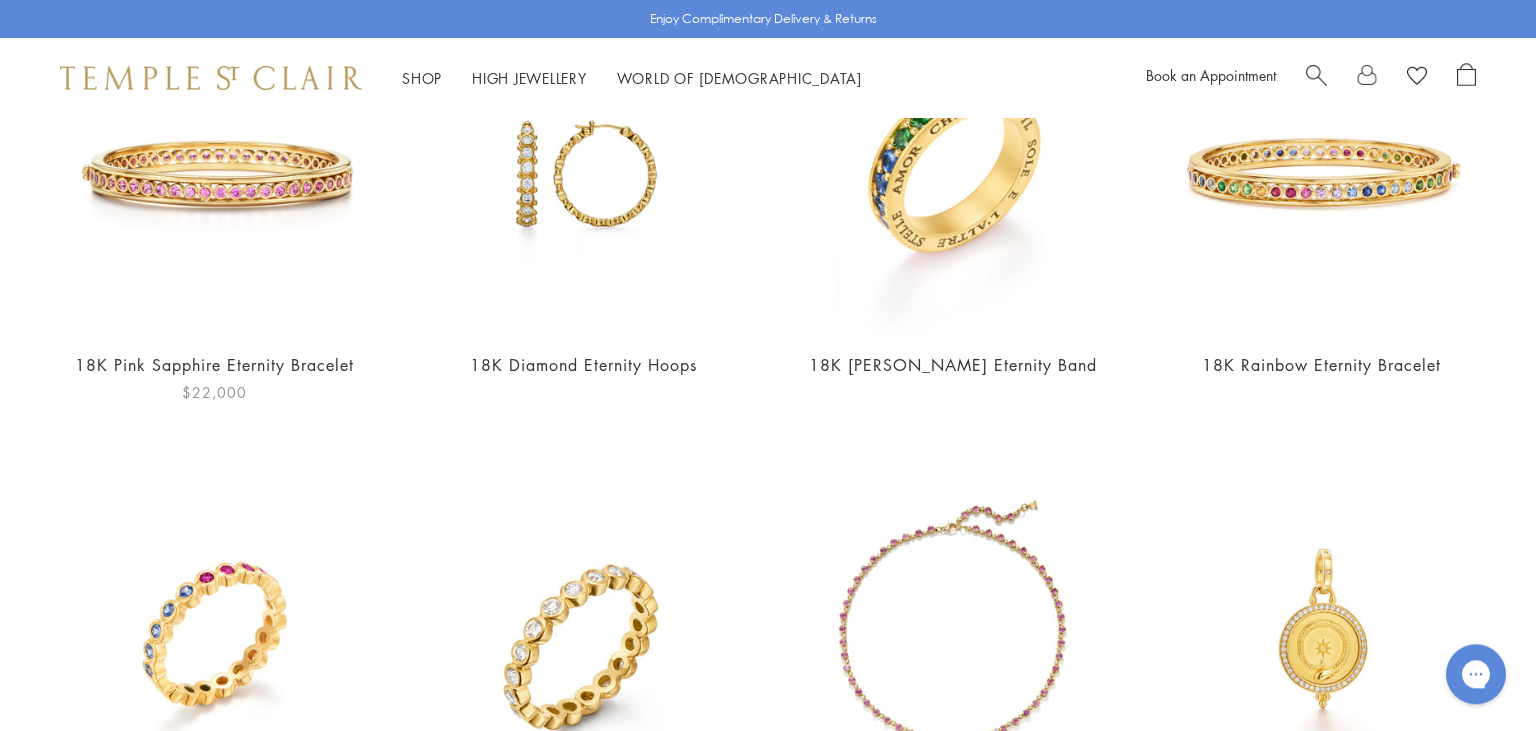 click at bounding box center (214, 169) 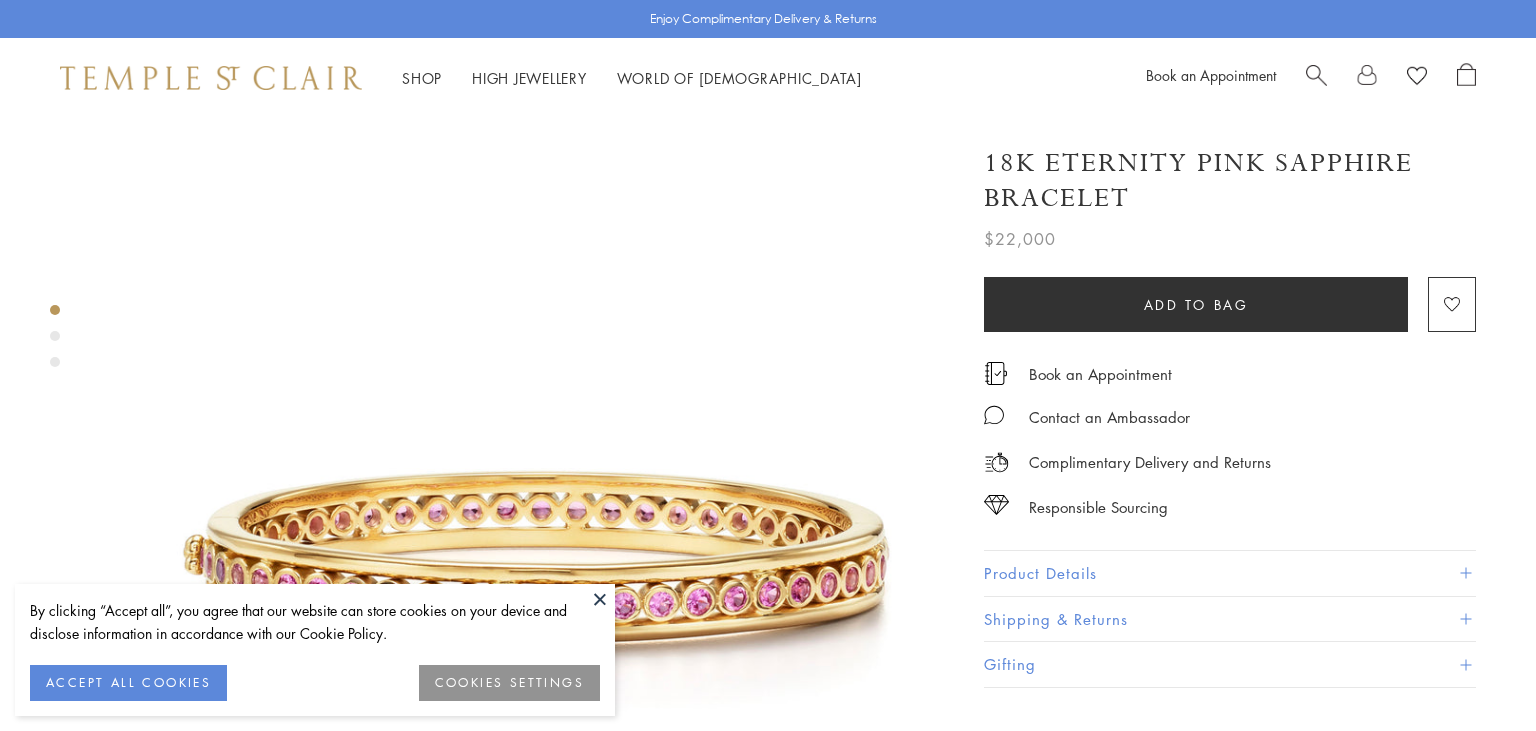 scroll, scrollTop: 0, scrollLeft: 0, axis: both 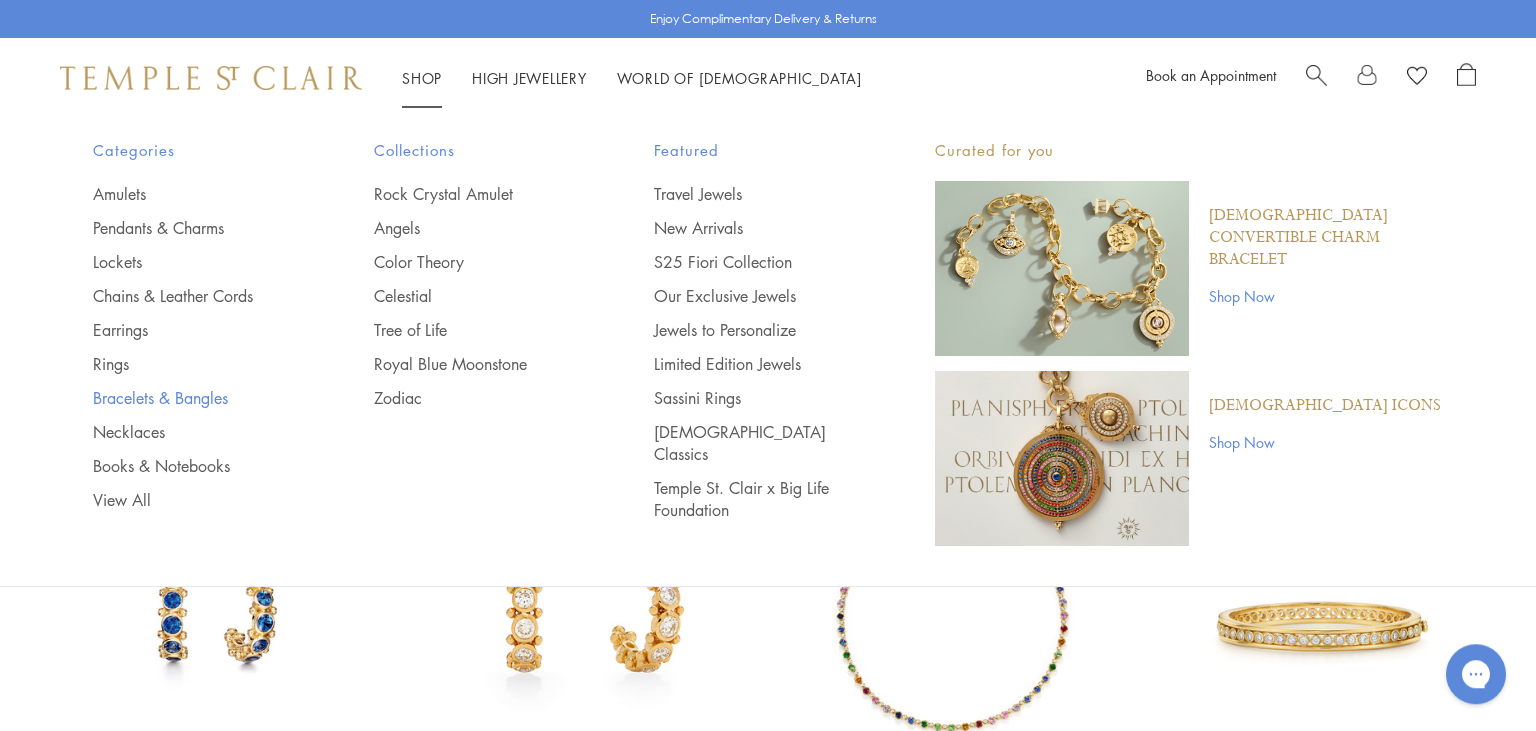 click on "Bracelets & Bangles" at bounding box center [193, 398] 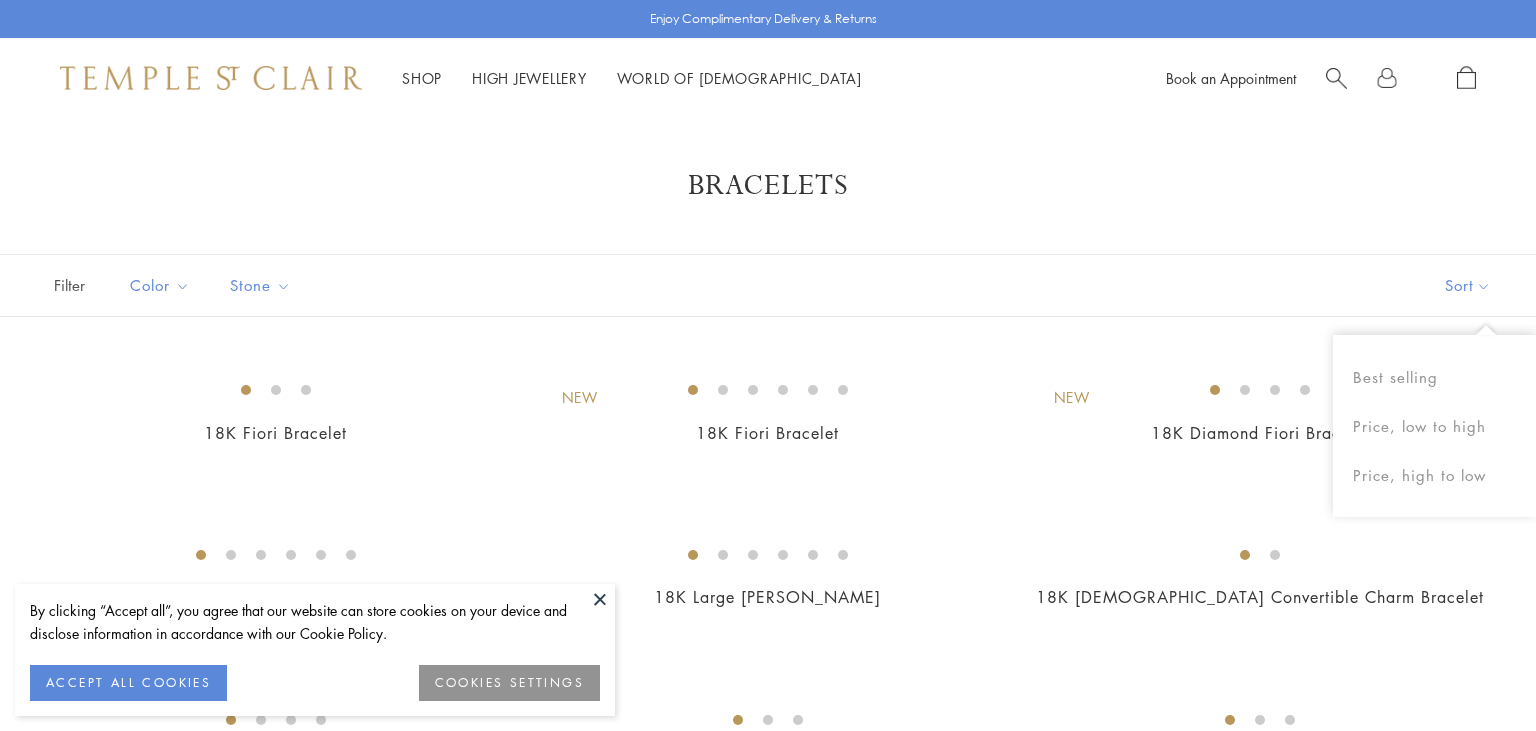 click on "Sort" at bounding box center (1468, 285) 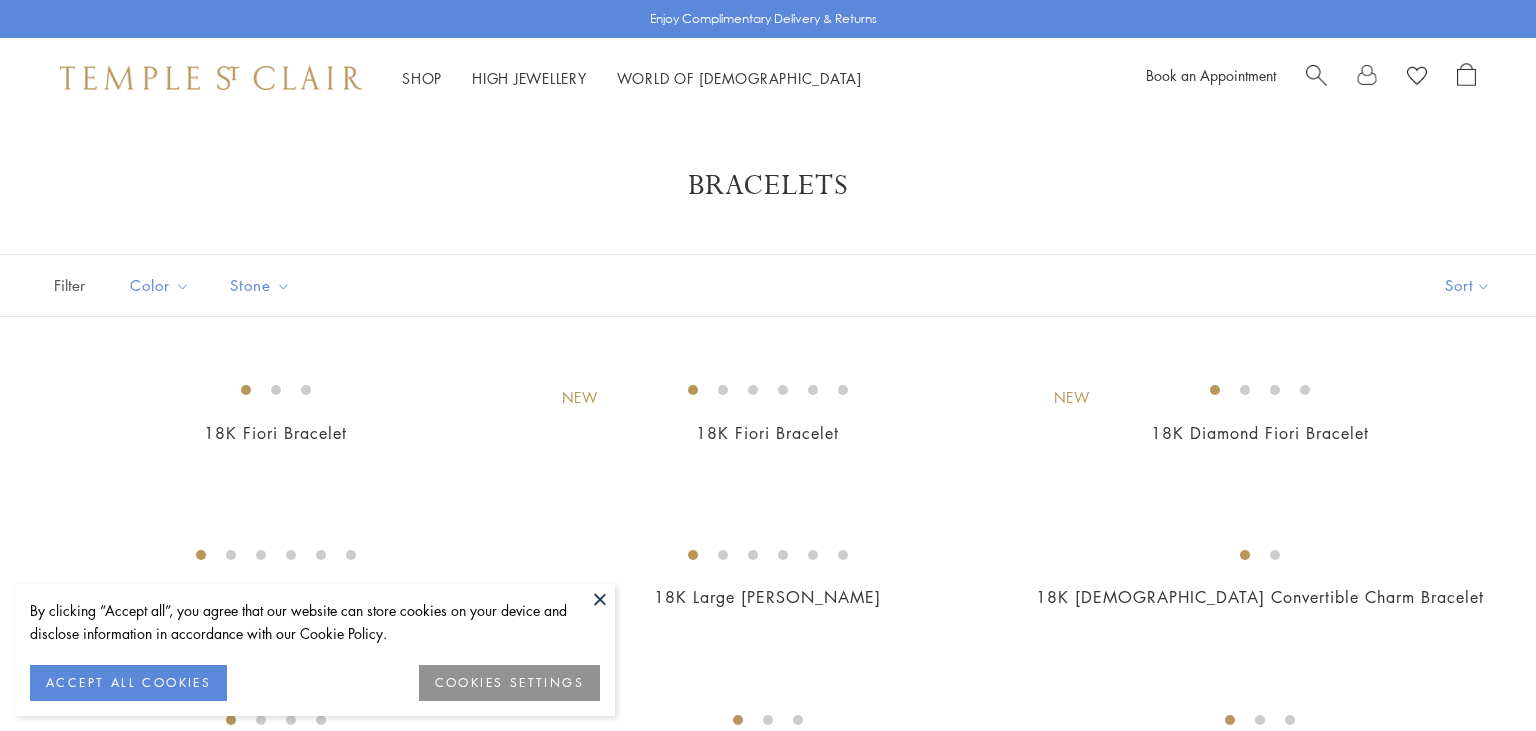 scroll, scrollTop: 0, scrollLeft: 0, axis: both 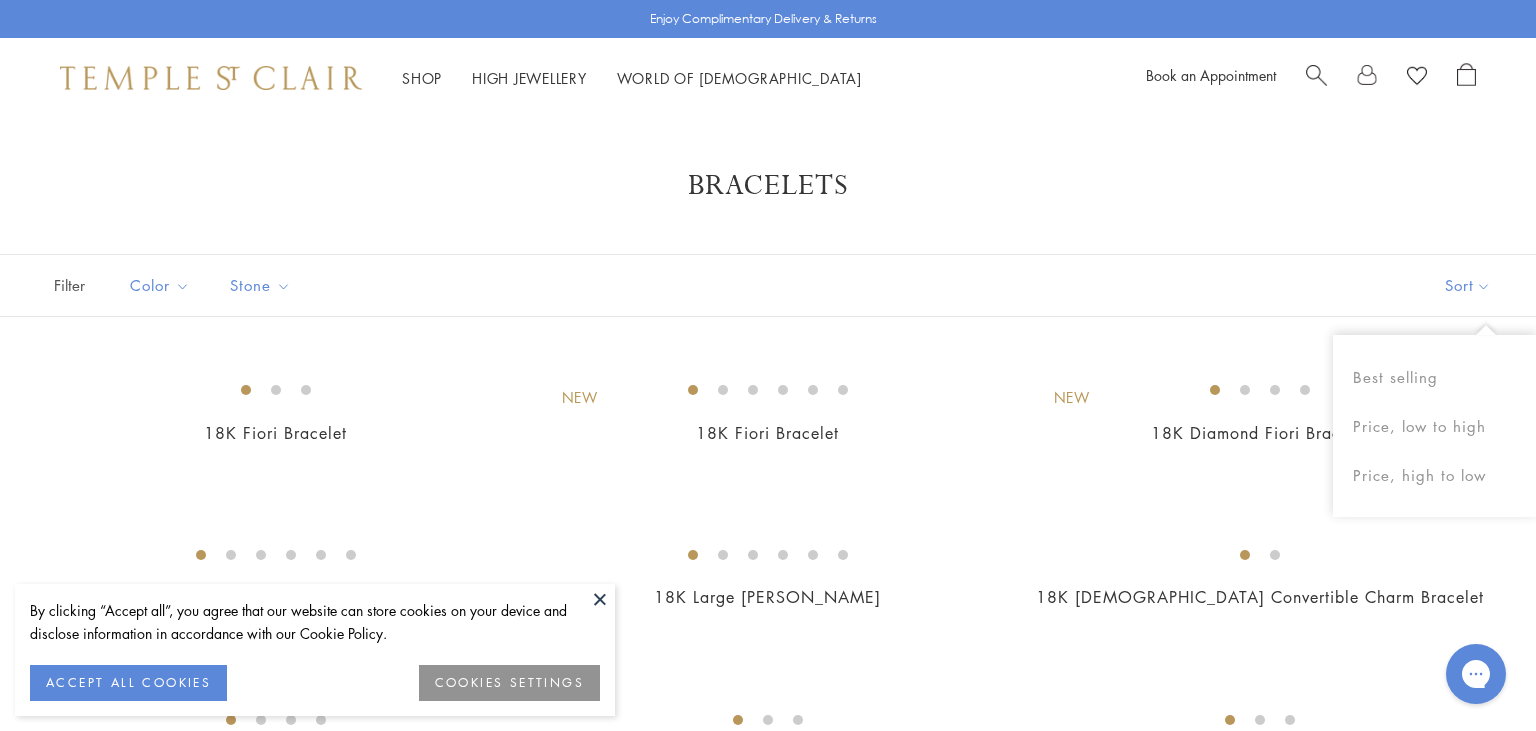 click on "Bracelets" at bounding box center [768, 186] 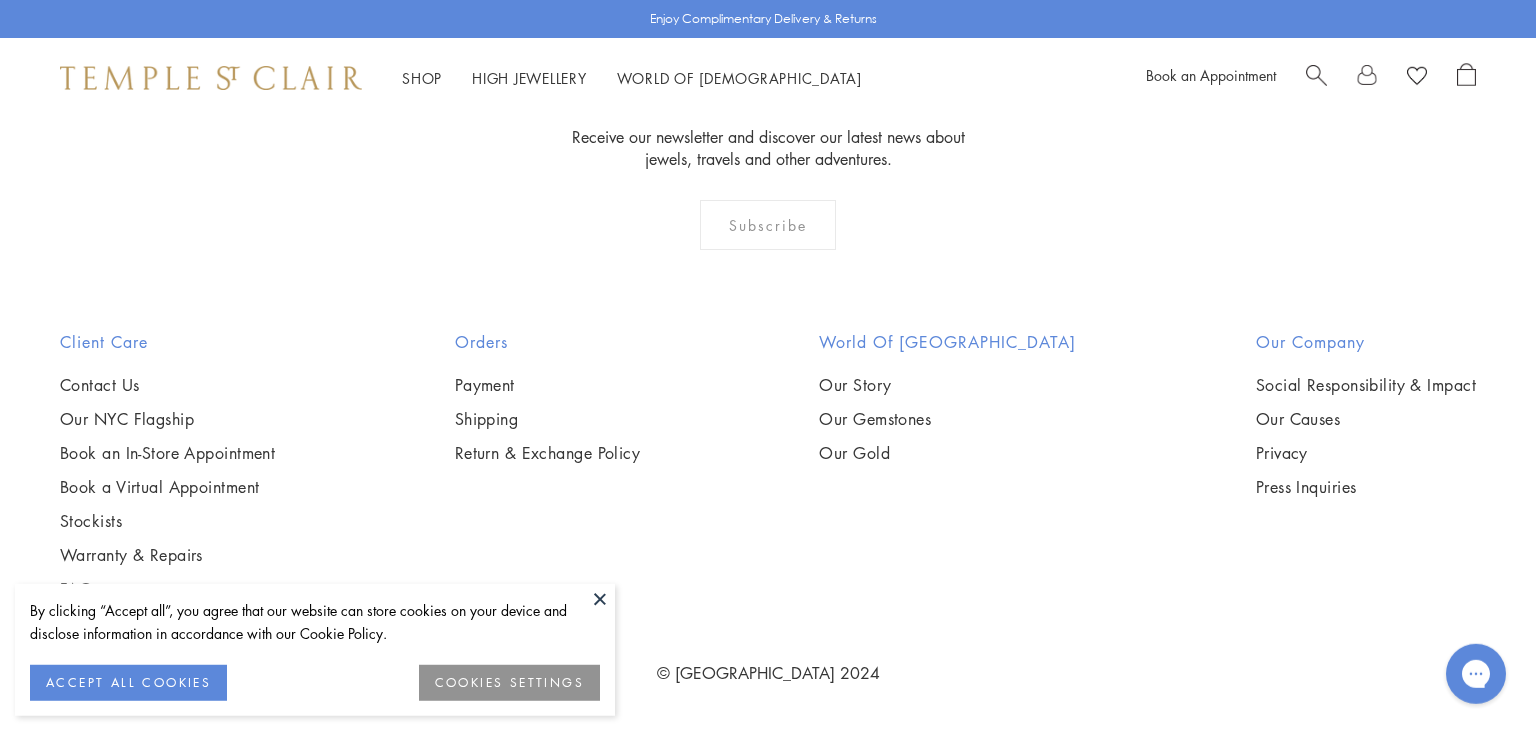 scroll, scrollTop: 3202, scrollLeft: 0, axis: vertical 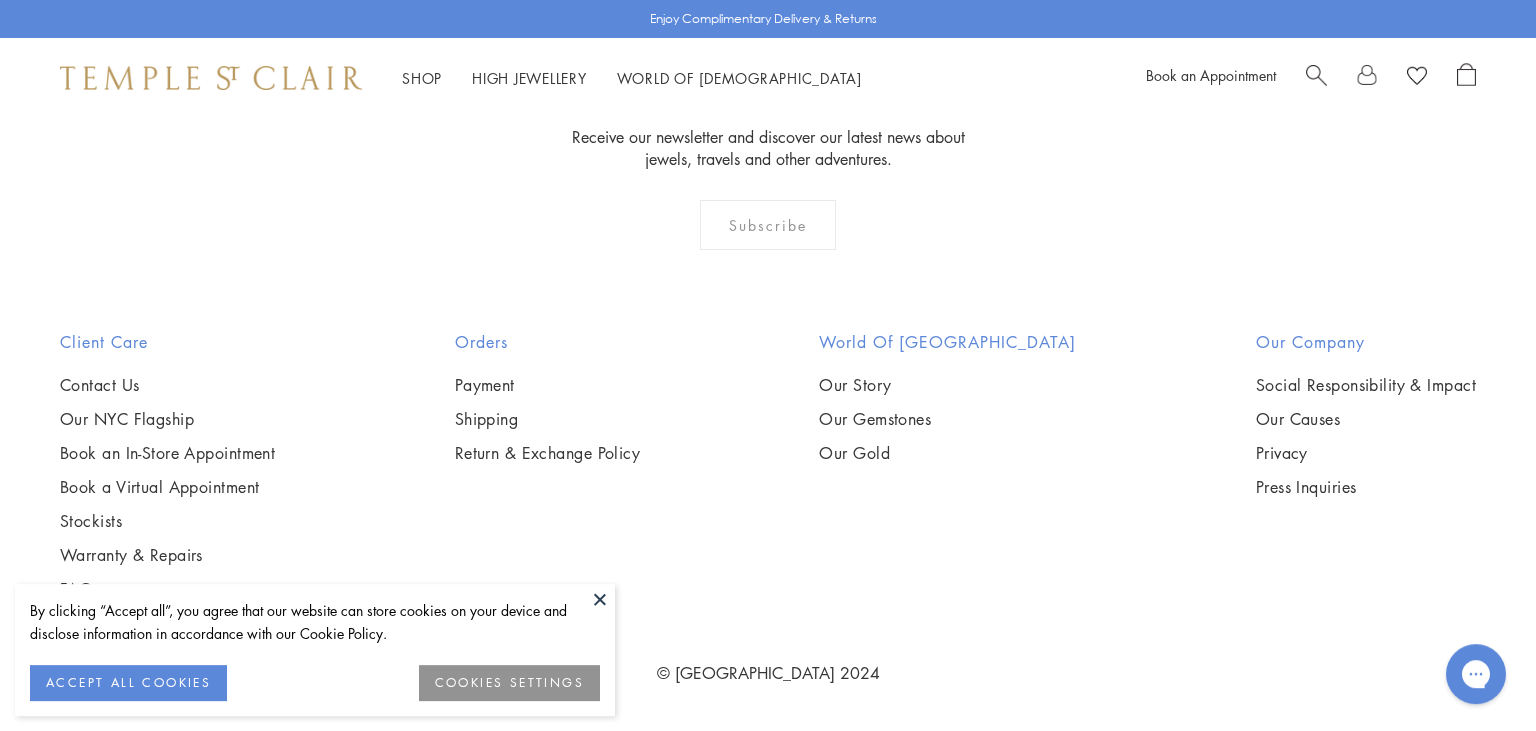 click at bounding box center [0, 0] 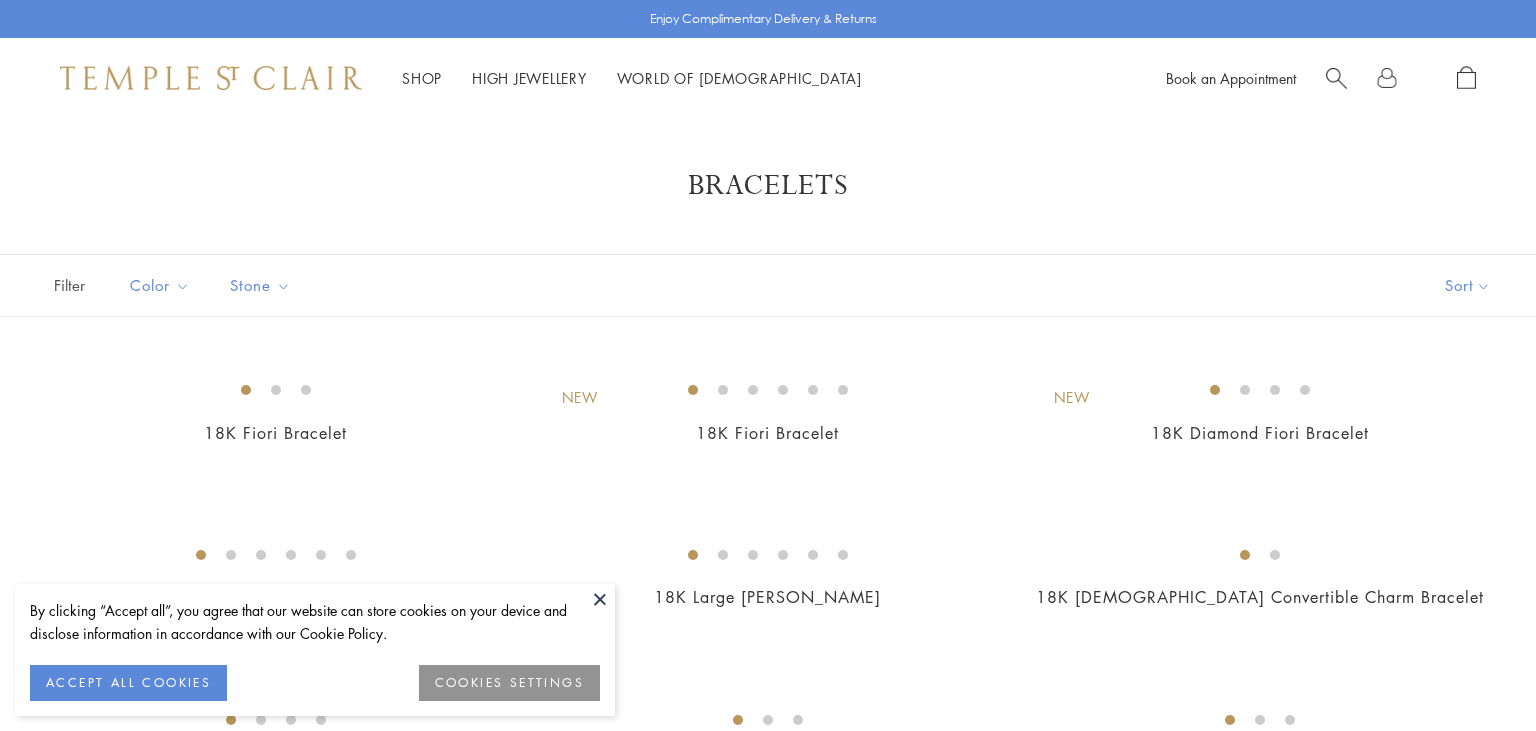 click at bounding box center [600, 599] 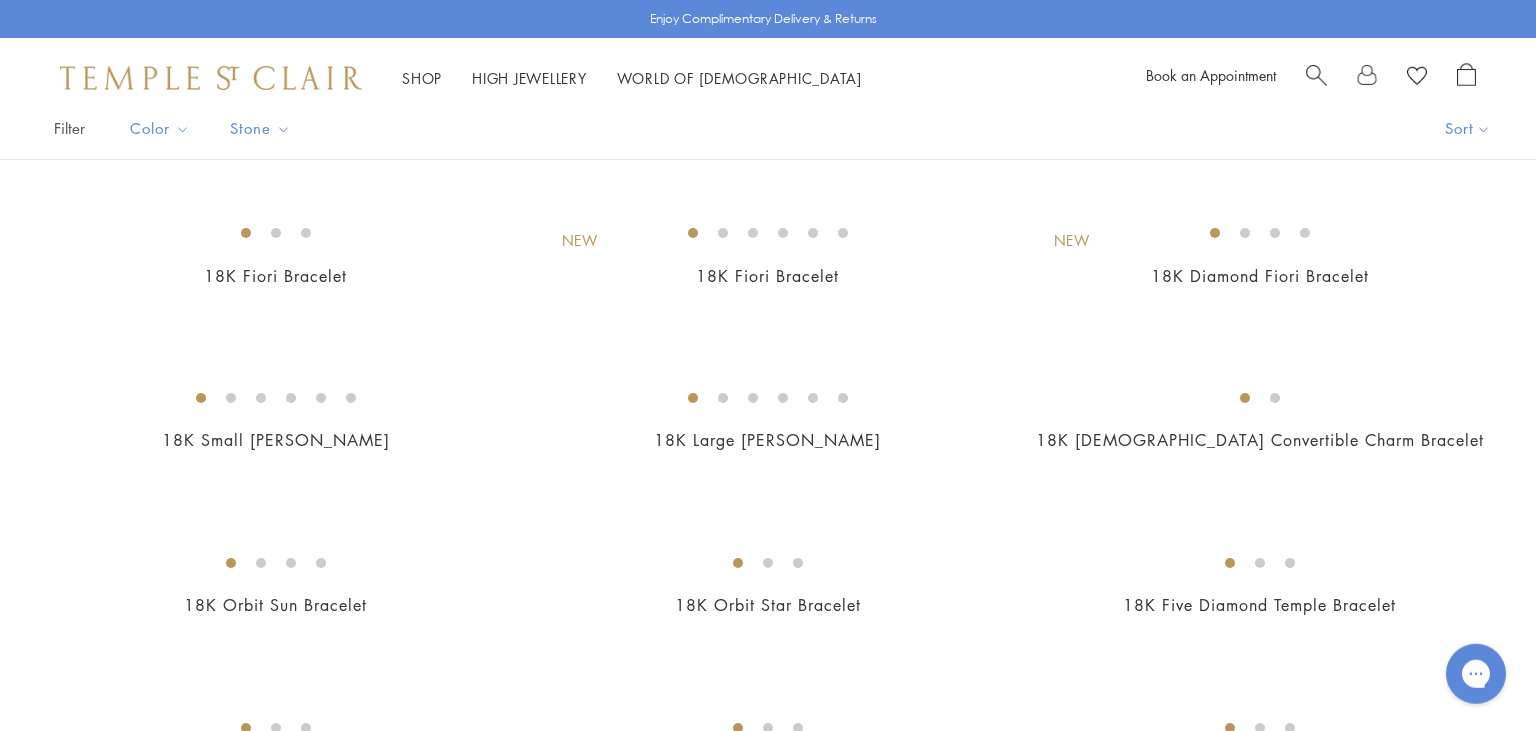 scroll, scrollTop: 156, scrollLeft: 0, axis: vertical 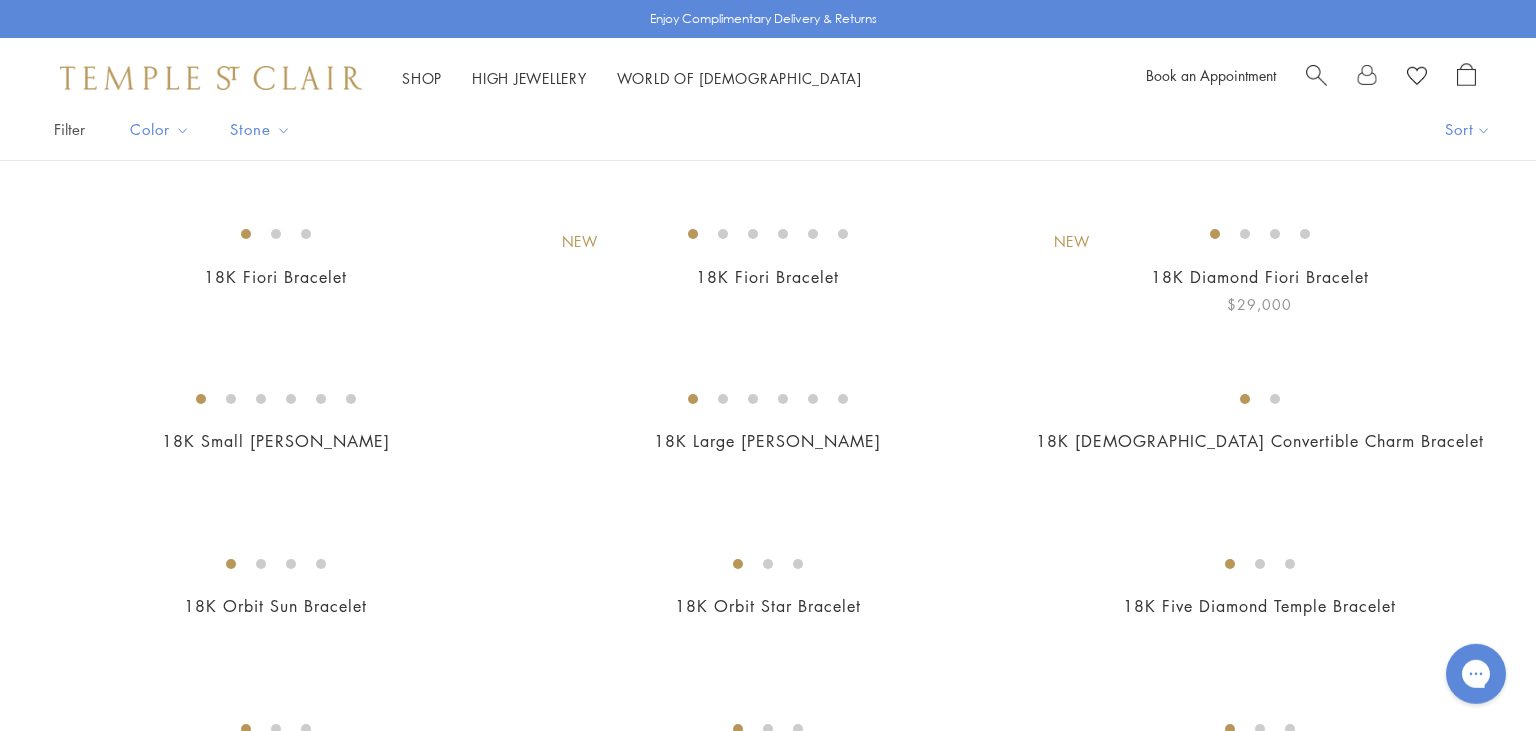 click at bounding box center [0, 0] 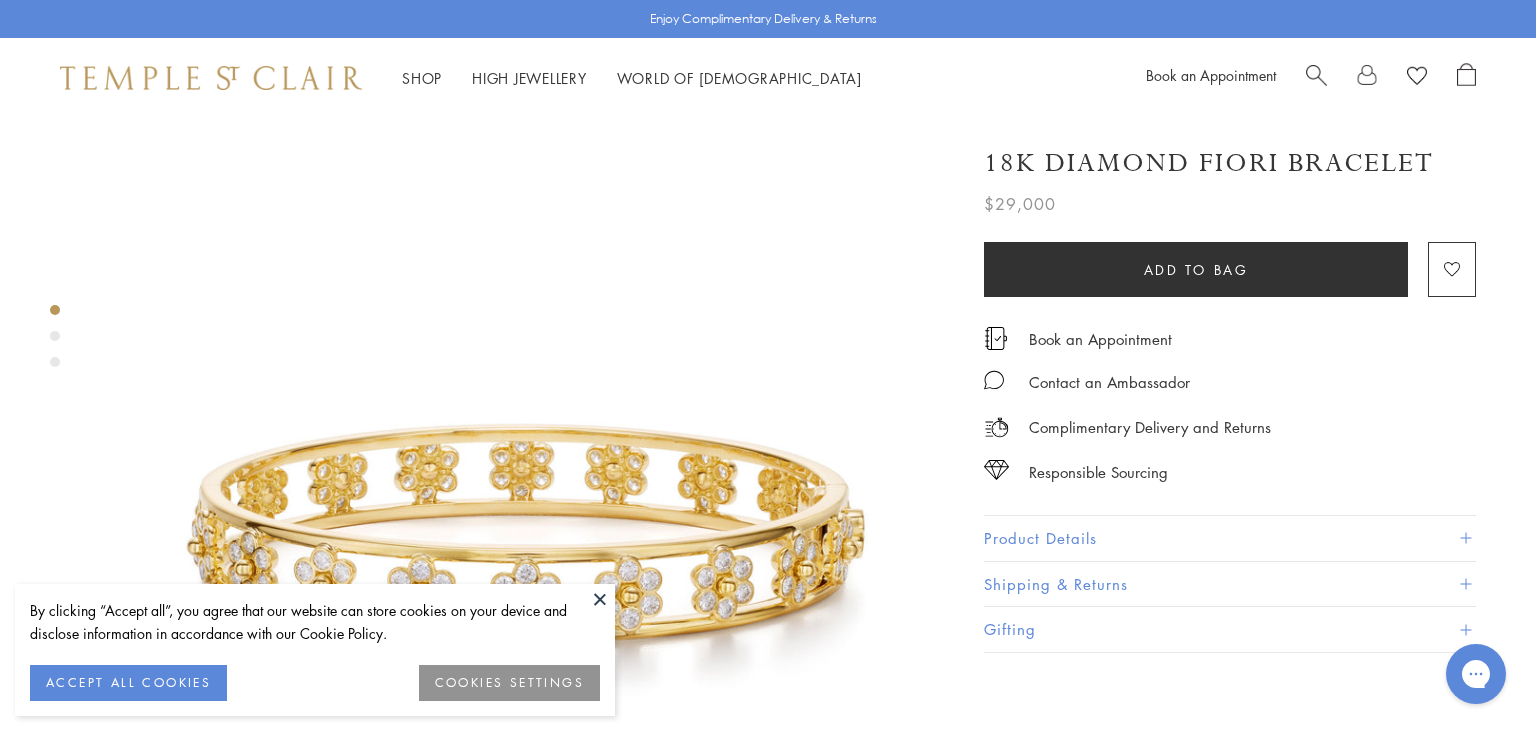 scroll, scrollTop: 0, scrollLeft: 0, axis: both 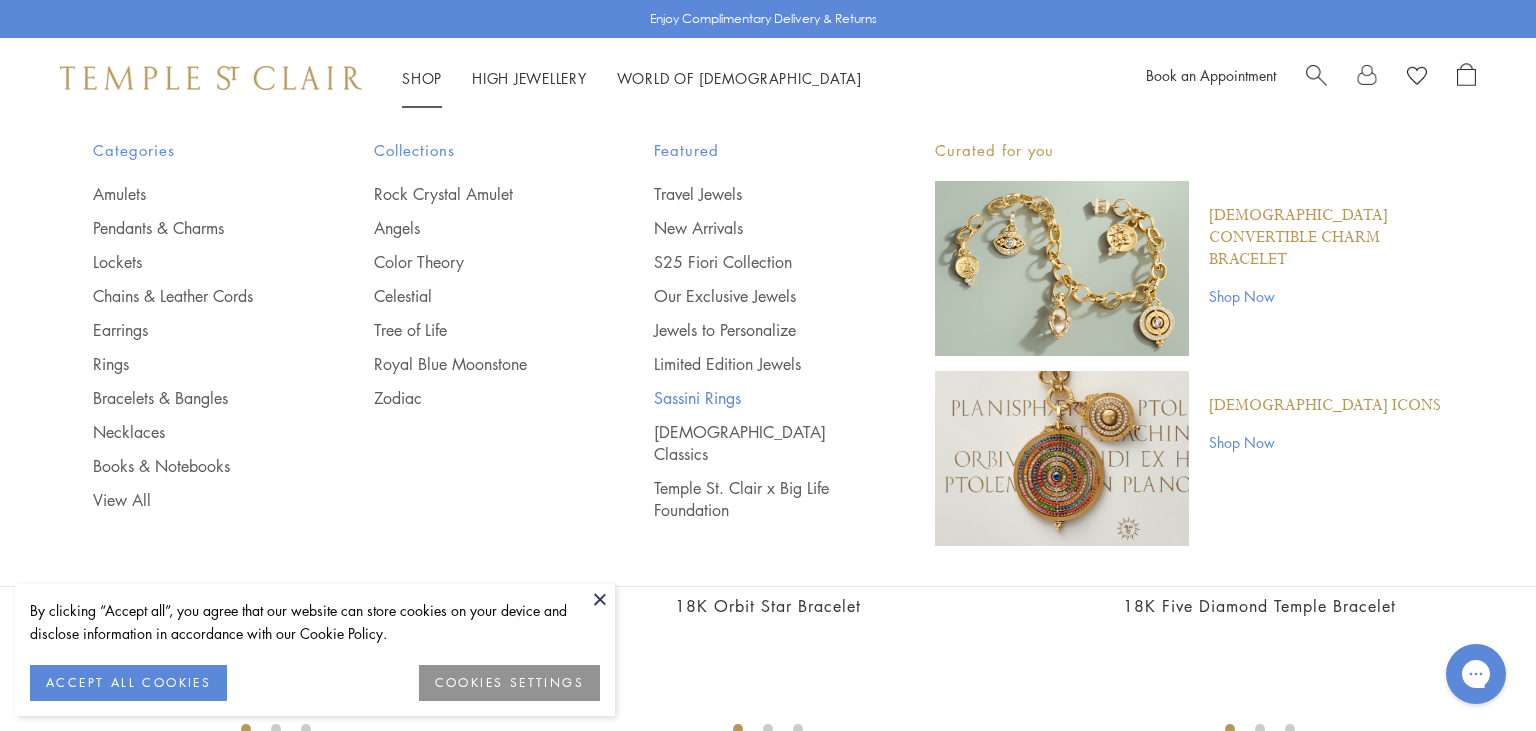 click on "Sassini Rings" at bounding box center [754, 398] 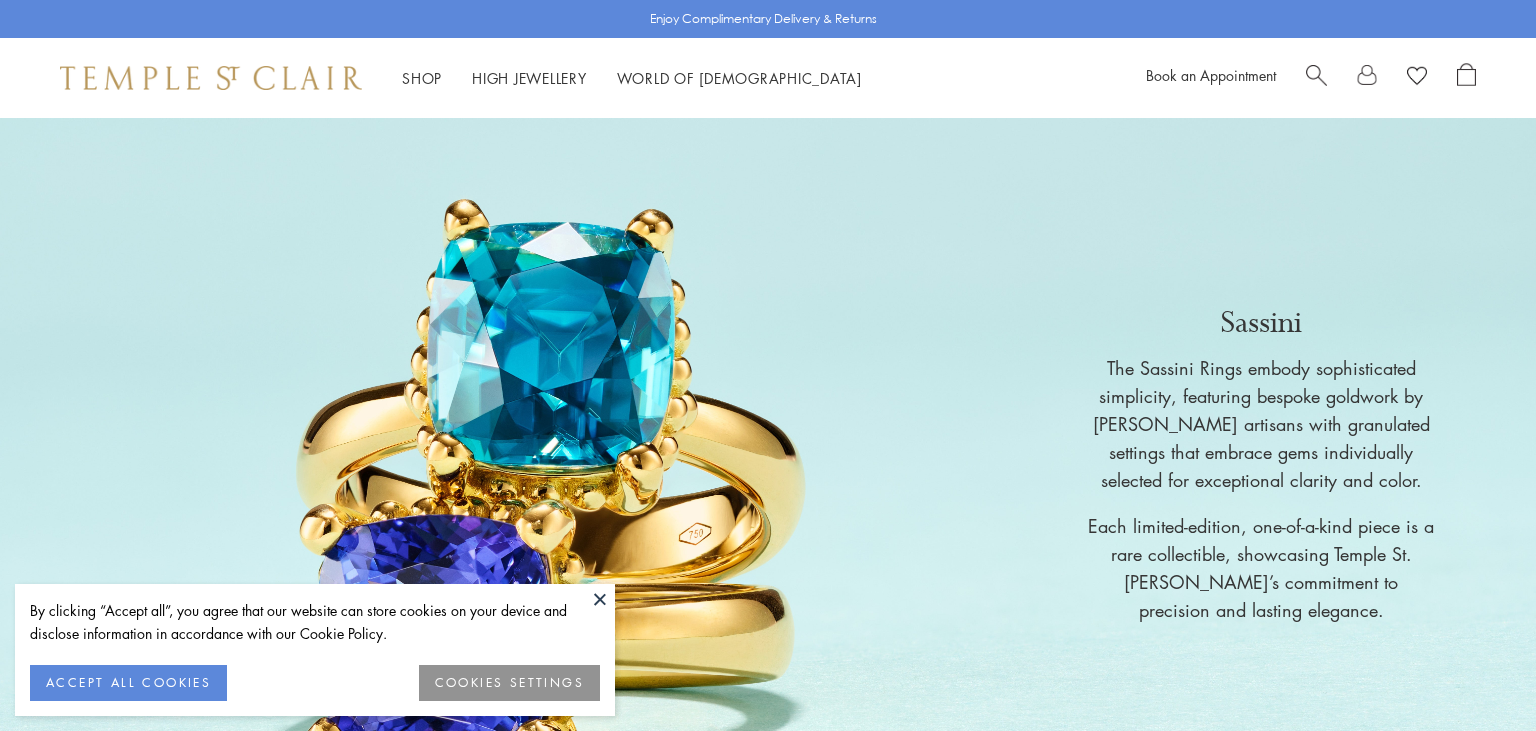 scroll, scrollTop: 0, scrollLeft: 0, axis: both 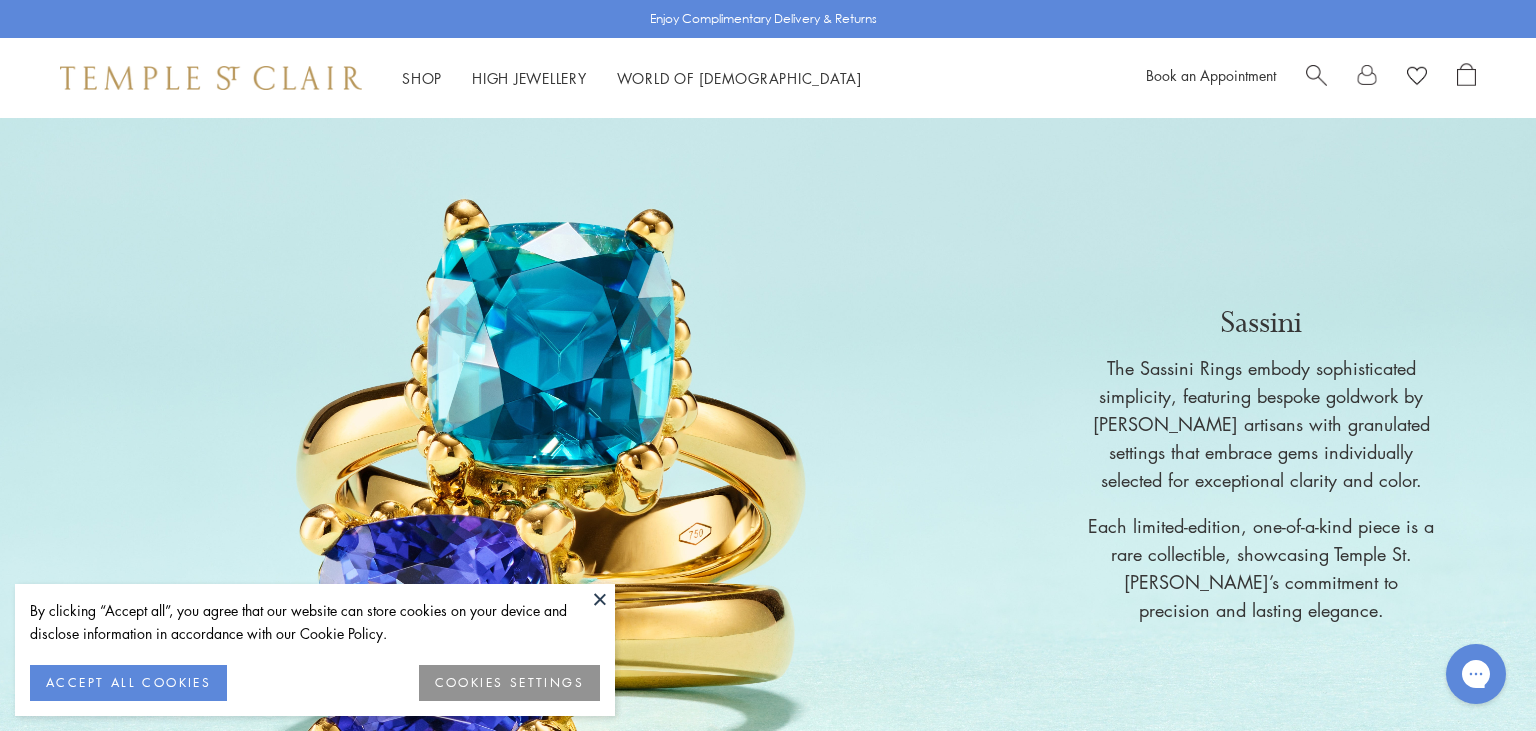 click at bounding box center (600, 599) 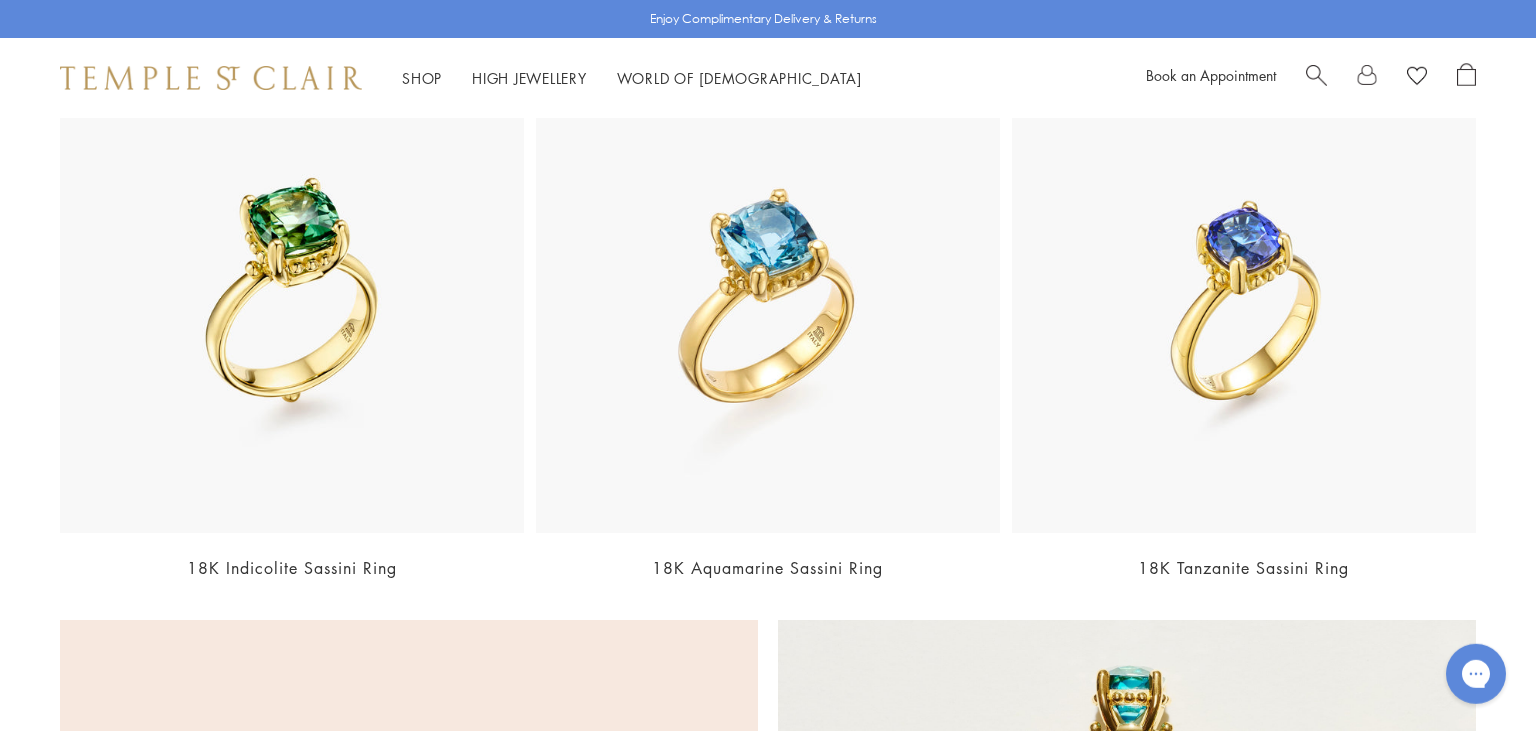 scroll, scrollTop: 790, scrollLeft: 0, axis: vertical 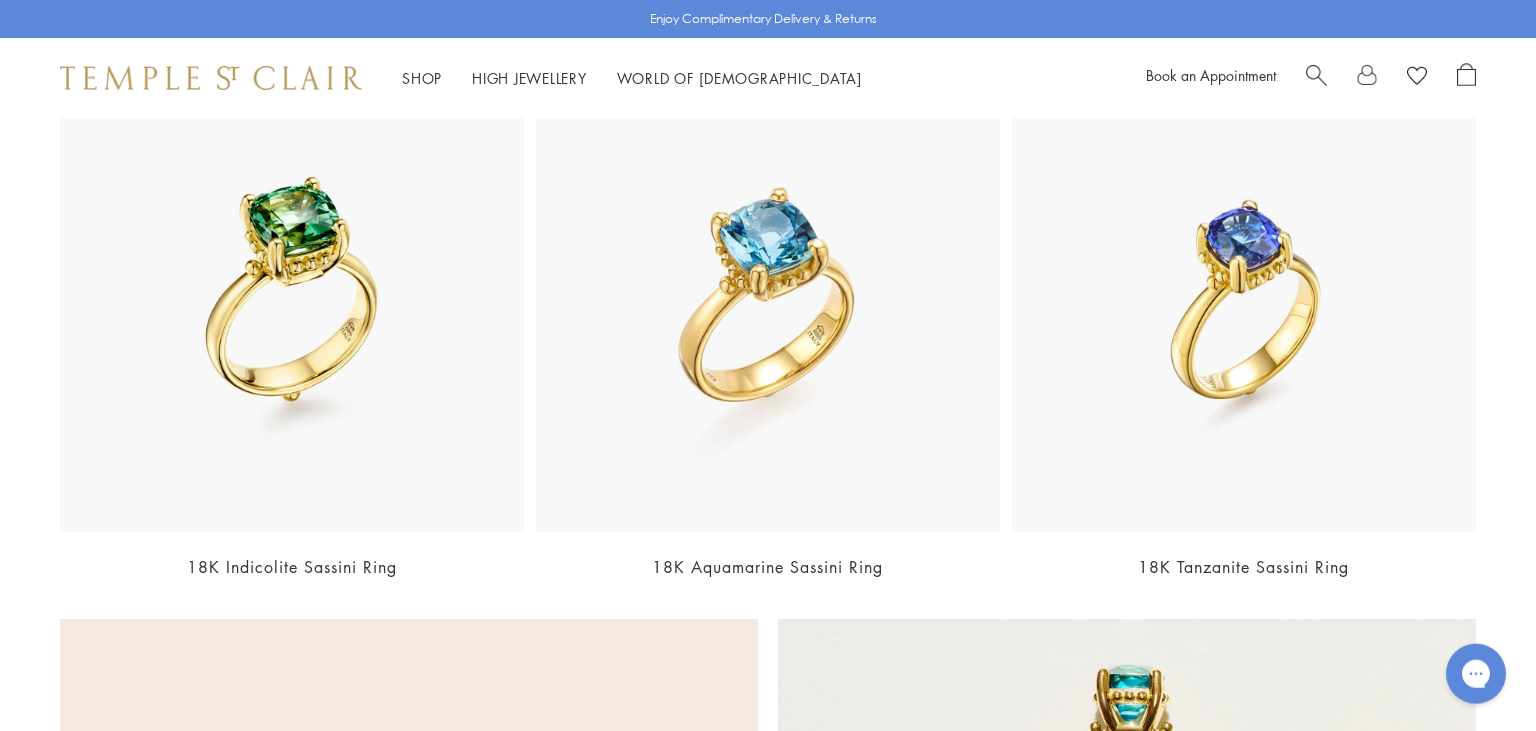 click at bounding box center (768, 300) 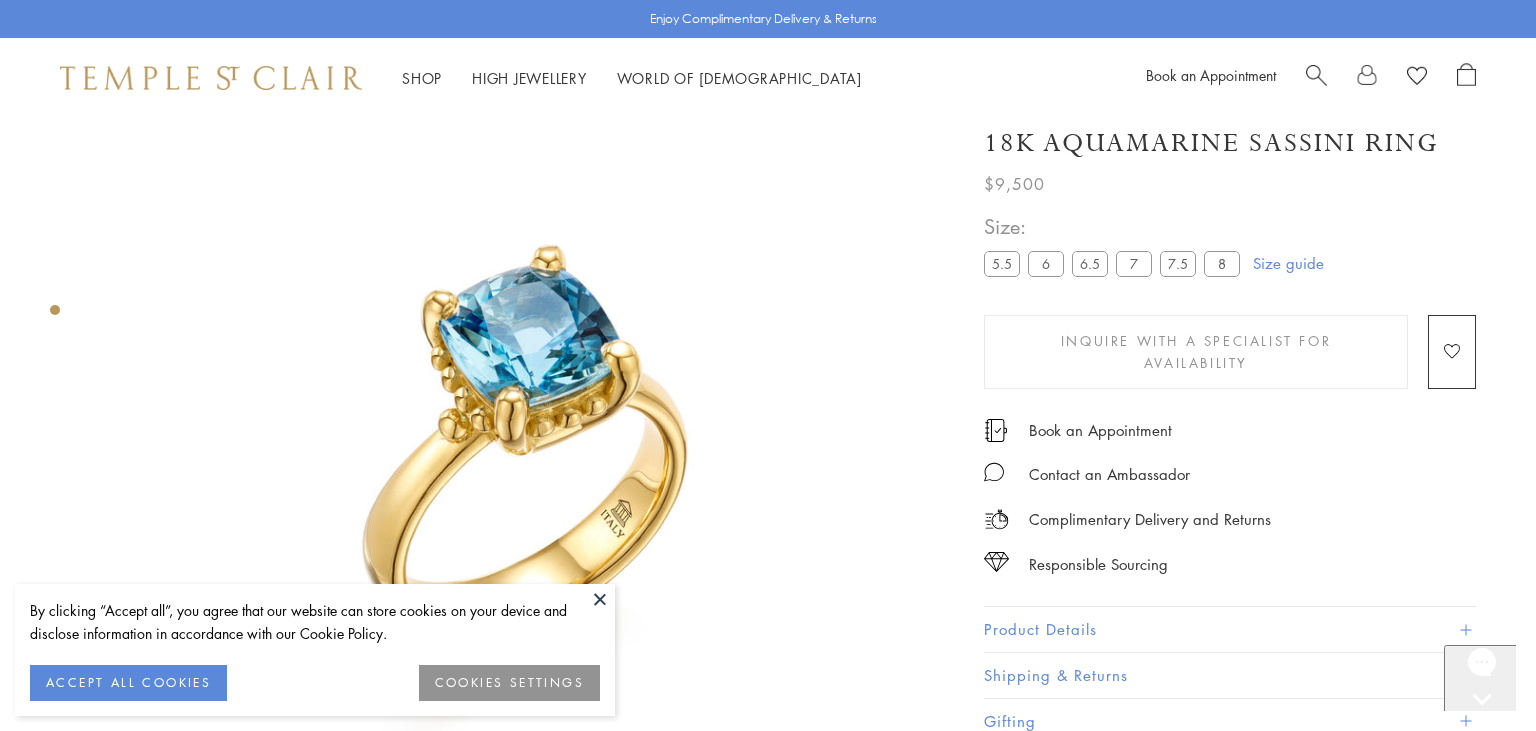 scroll, scrollTop: 118, scrollLeft: 0, axis: vertical 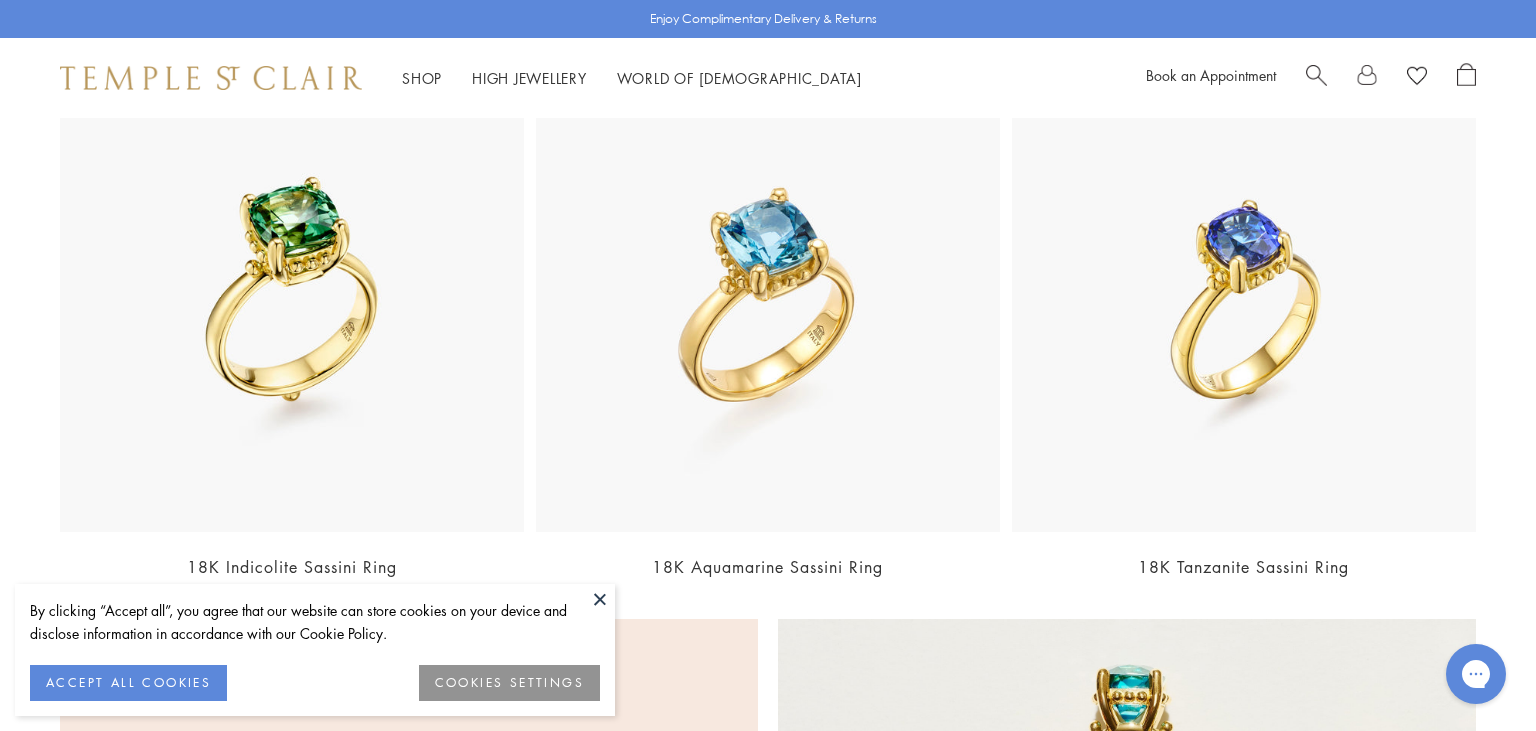 click at bounding box center [600, 599] 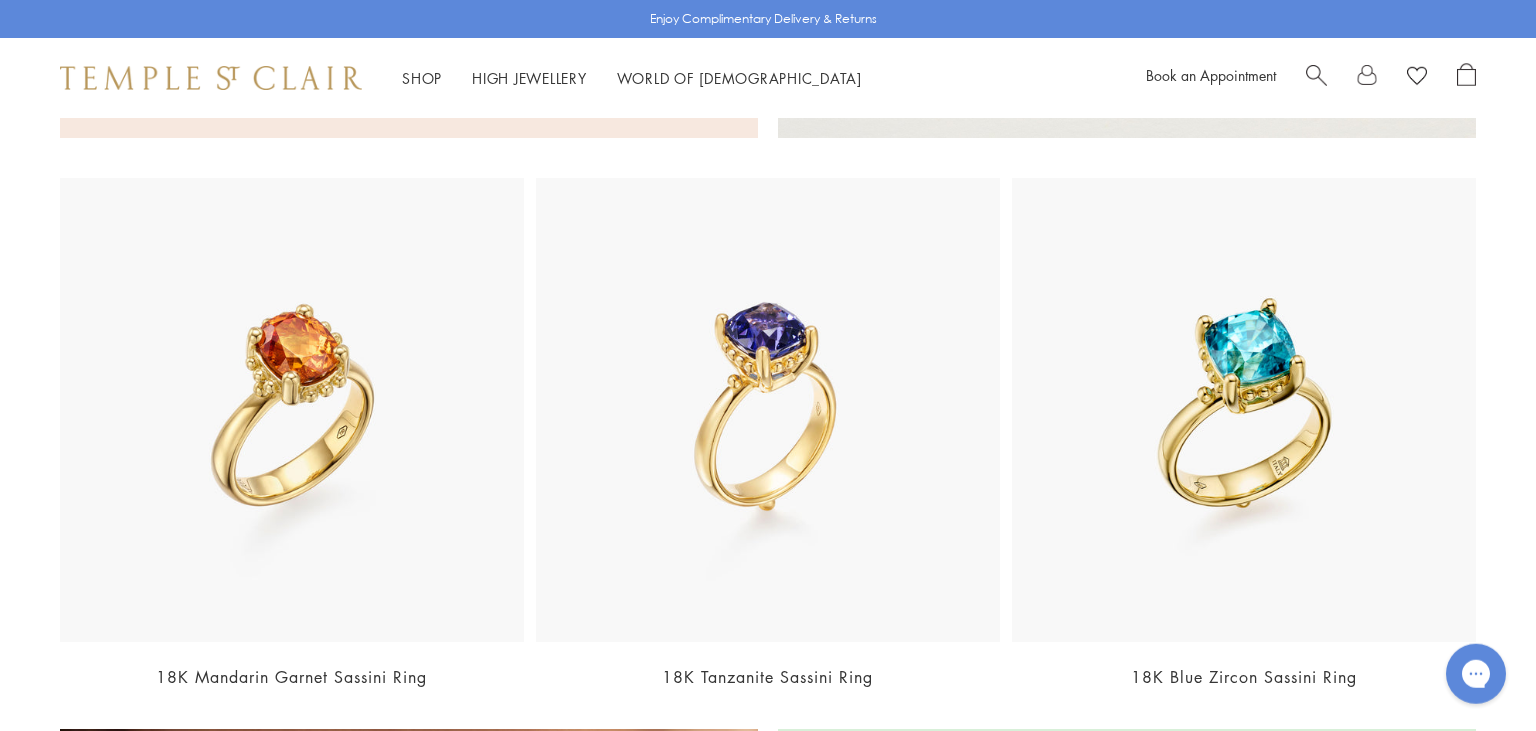 scroll, scrollTop: 2104, scrollLeft: 0, axis: vertical 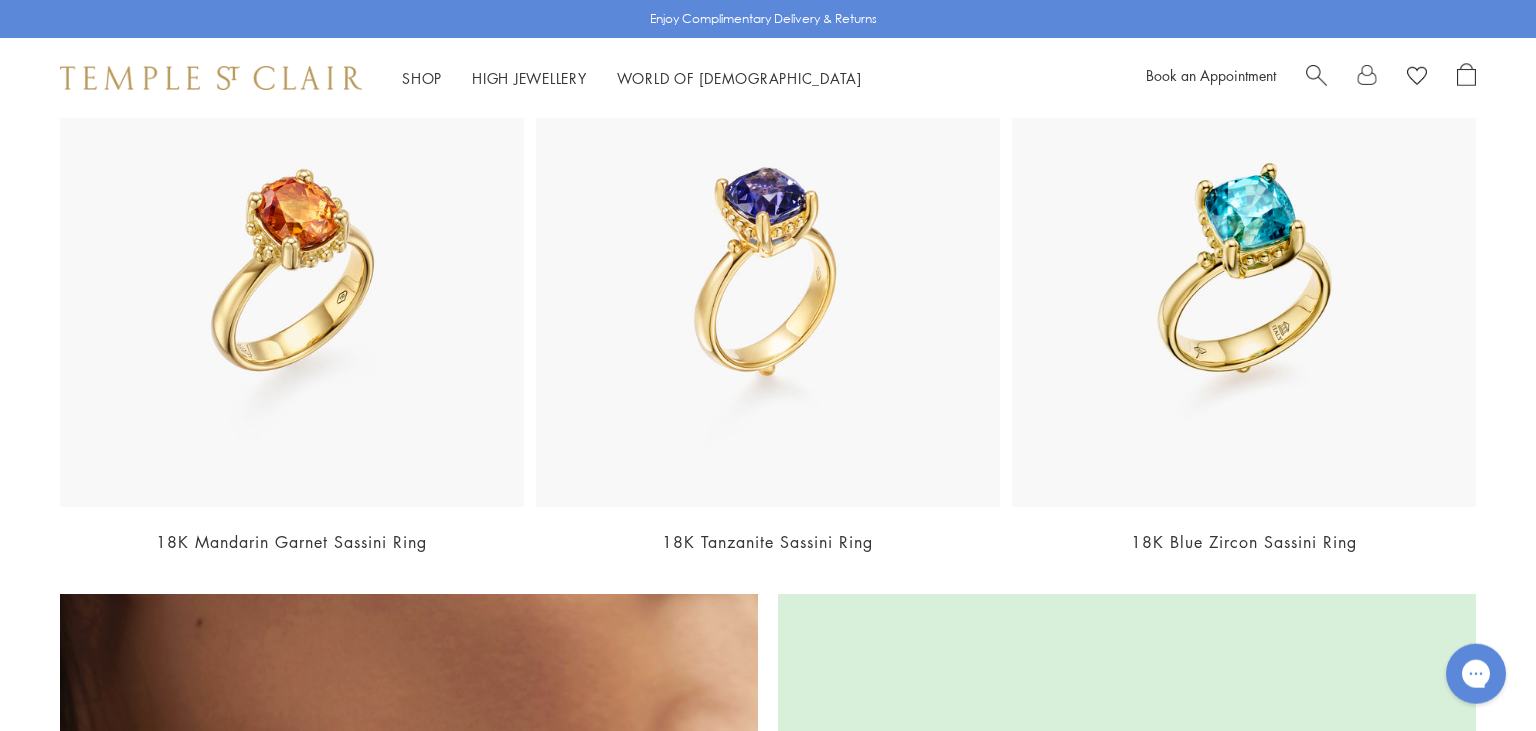 click at bounding box center [292, 275] 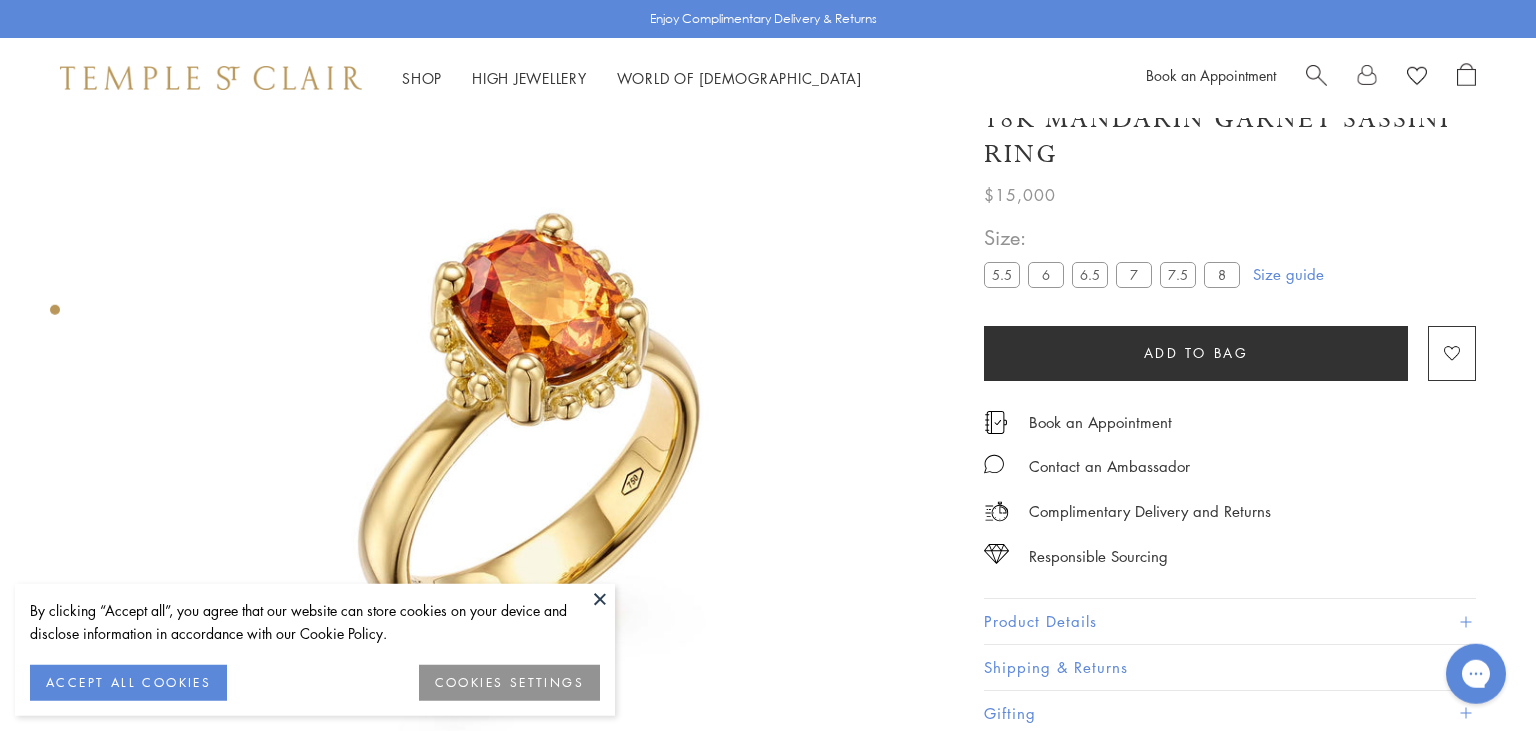 scroll, scrollTop: 0, scrollLeft: 0, axis: both 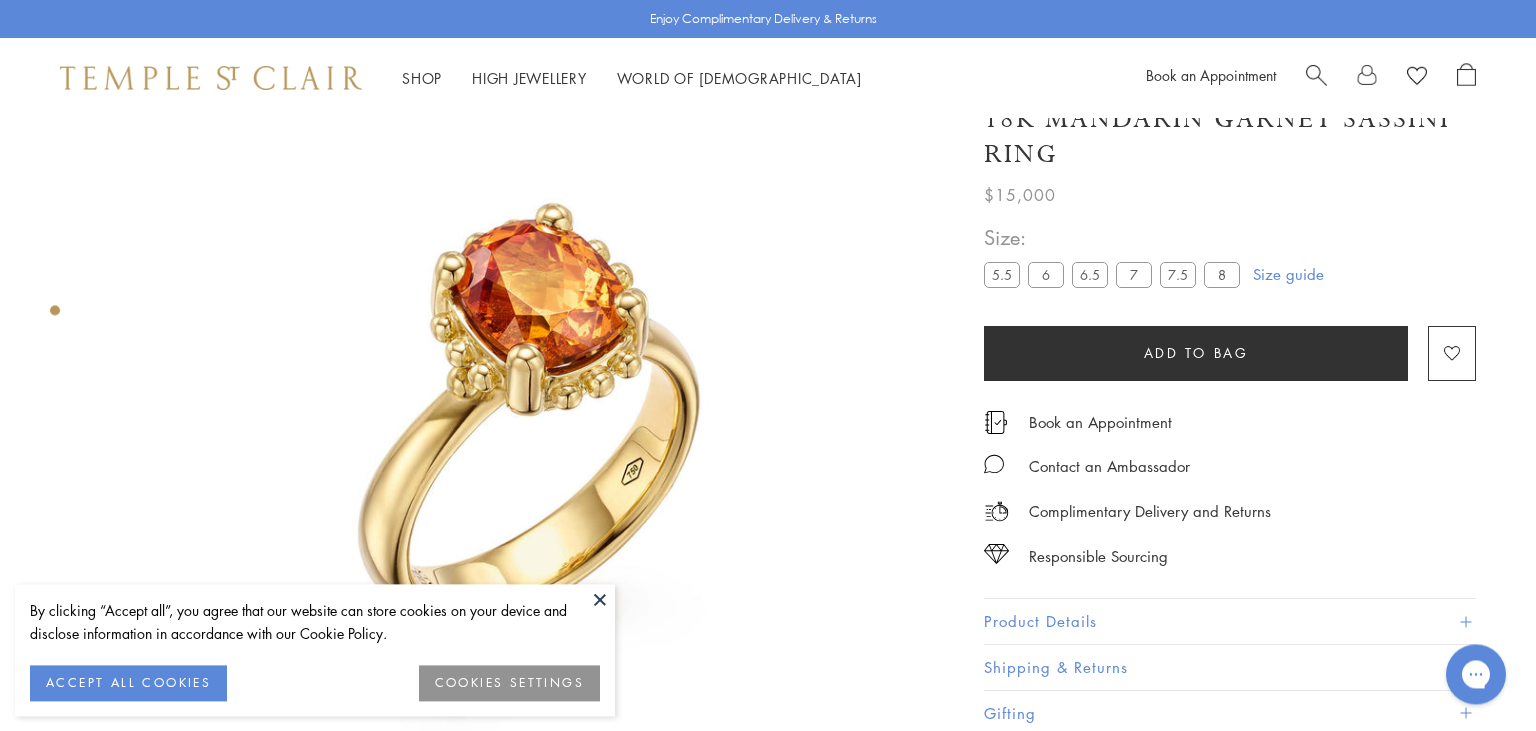 click at bounding box center [600, 599] 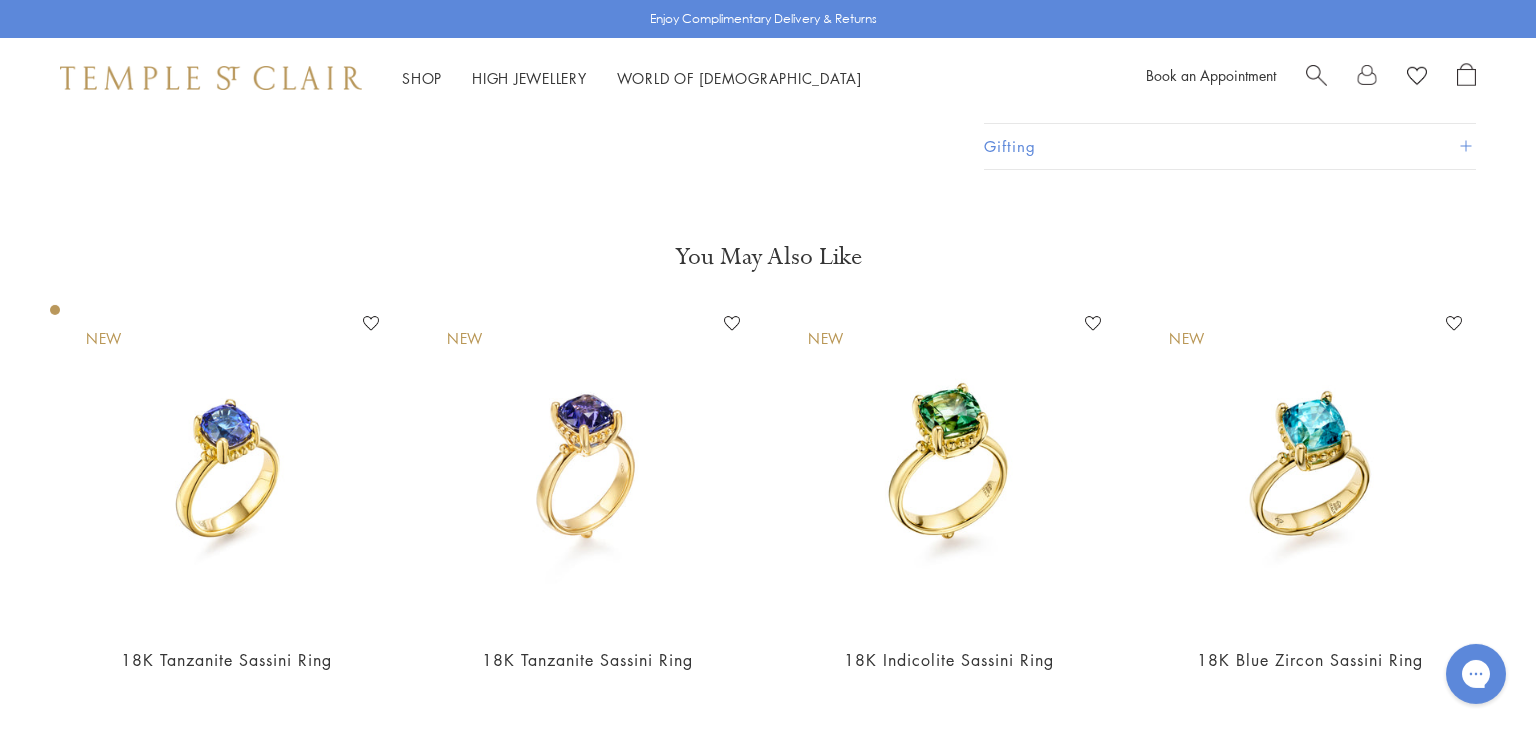 scroll, scrollTop: 872, scrollLeft: 0, axis: vertical 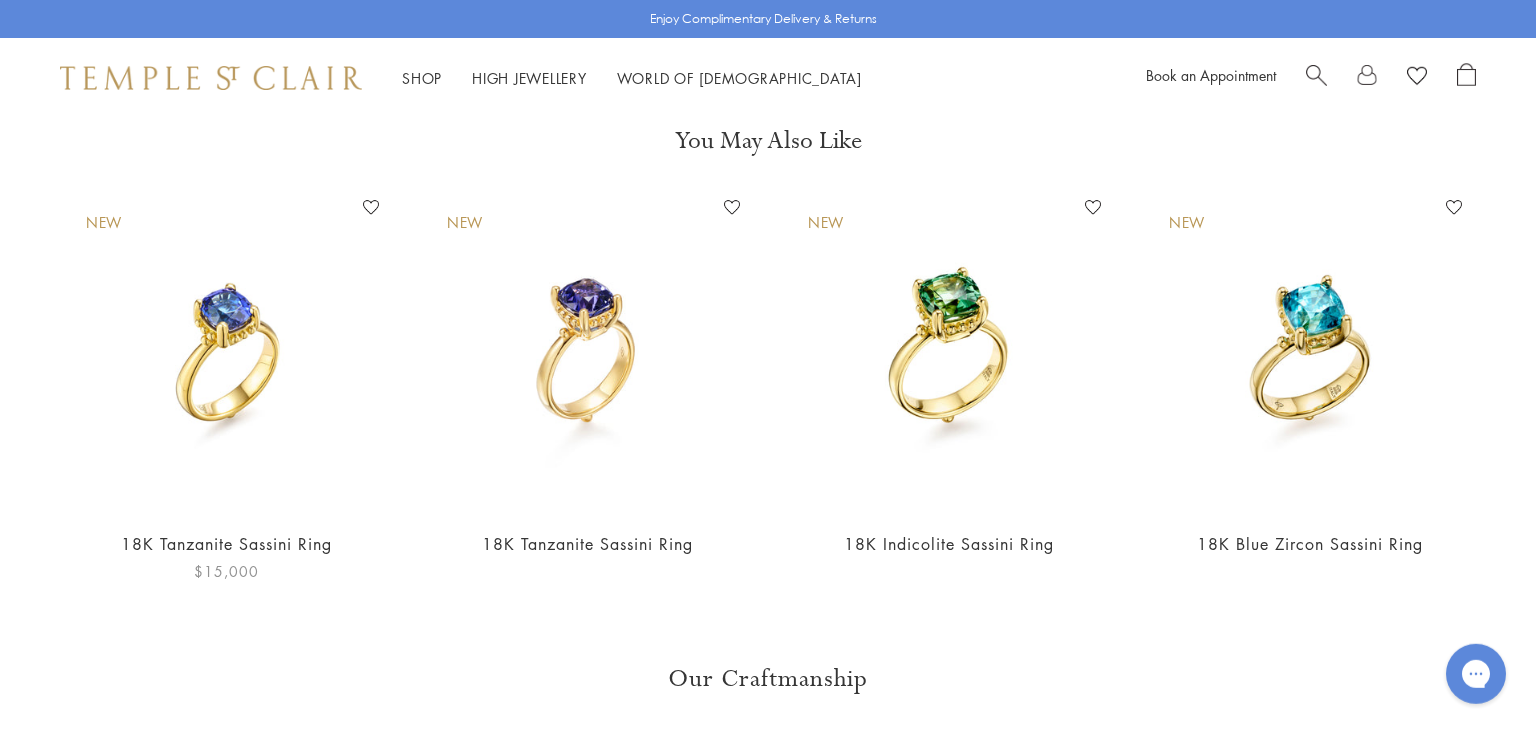 click at bounding box center [226, 352] 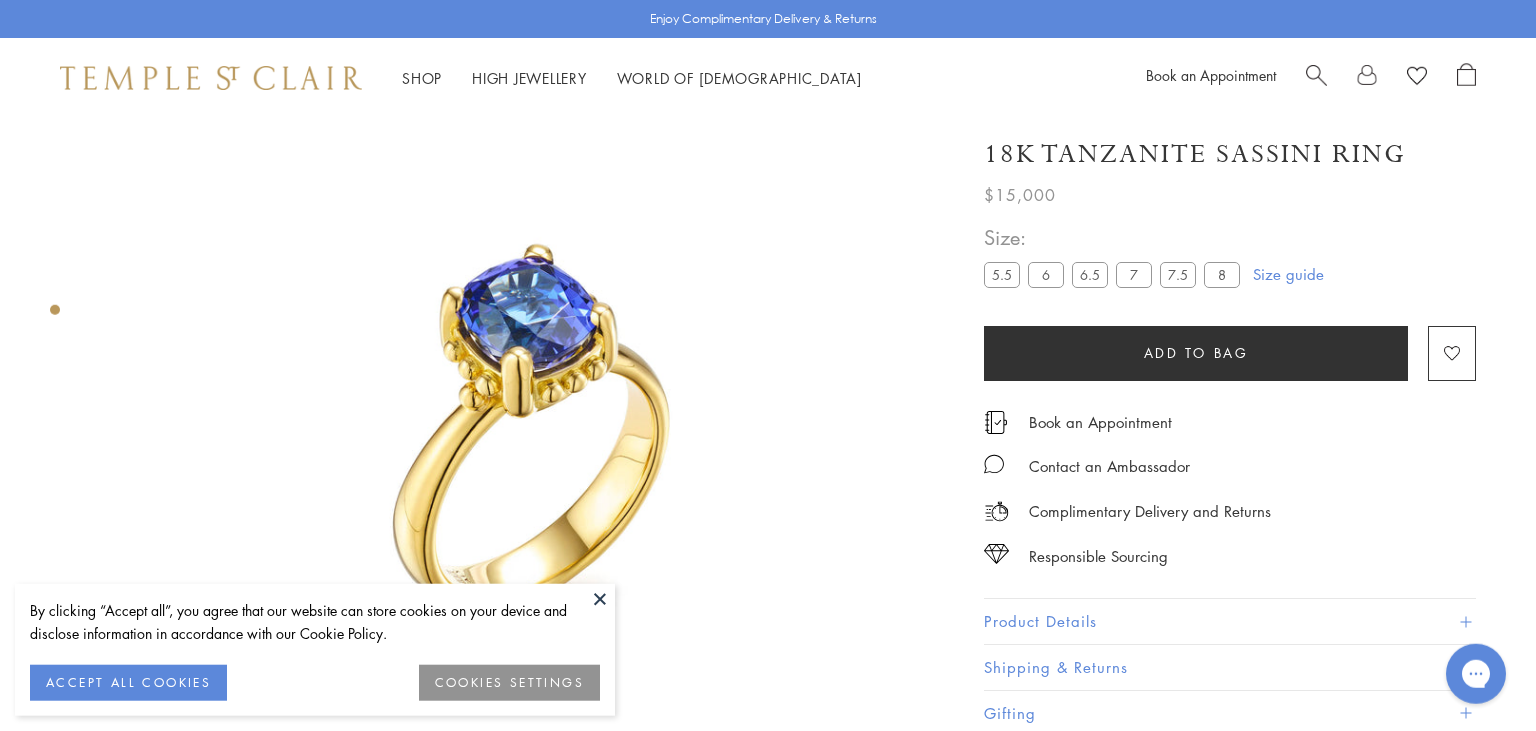 scroll, scrollTop: 118, scrollLeft: 0, axis: vertical 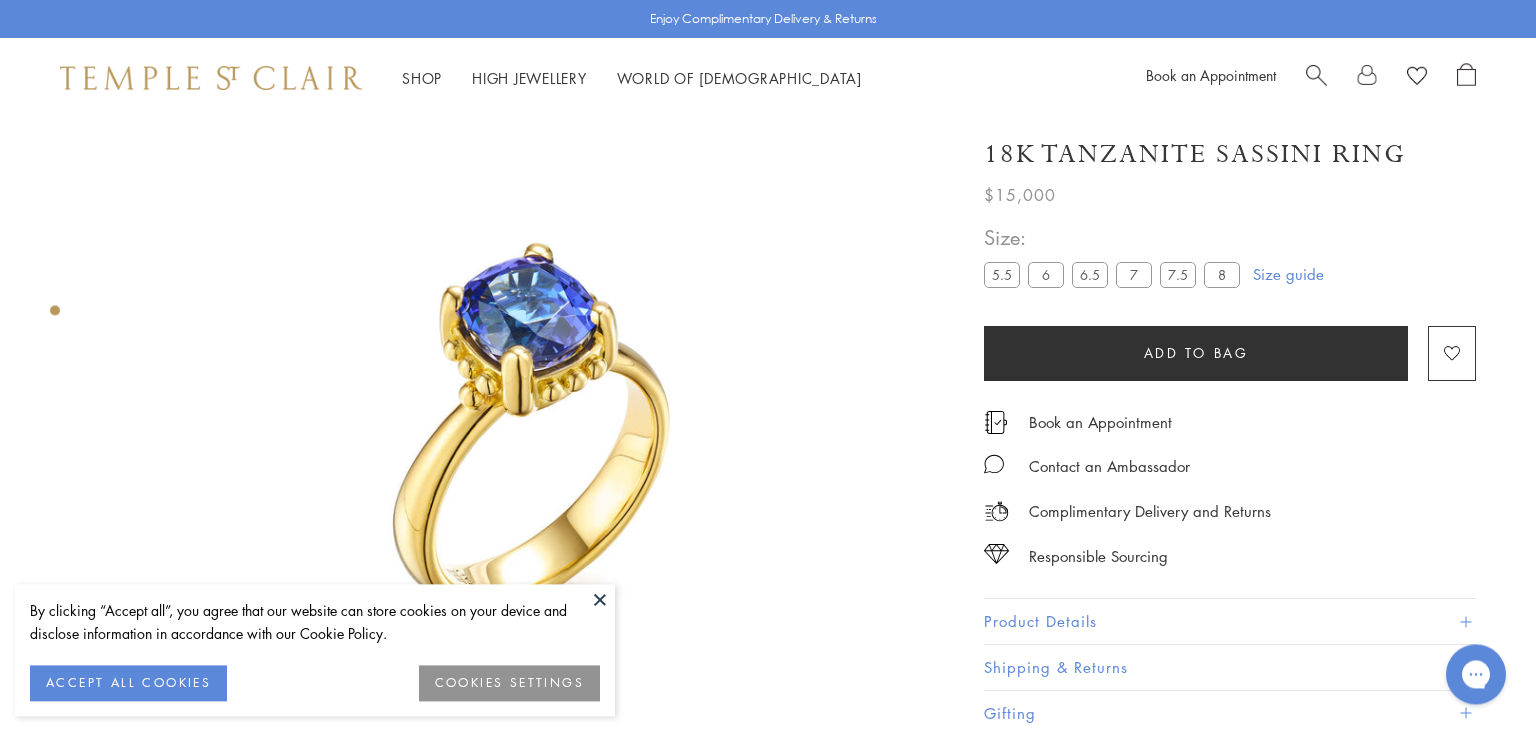 click at bounding box center [600, 599] 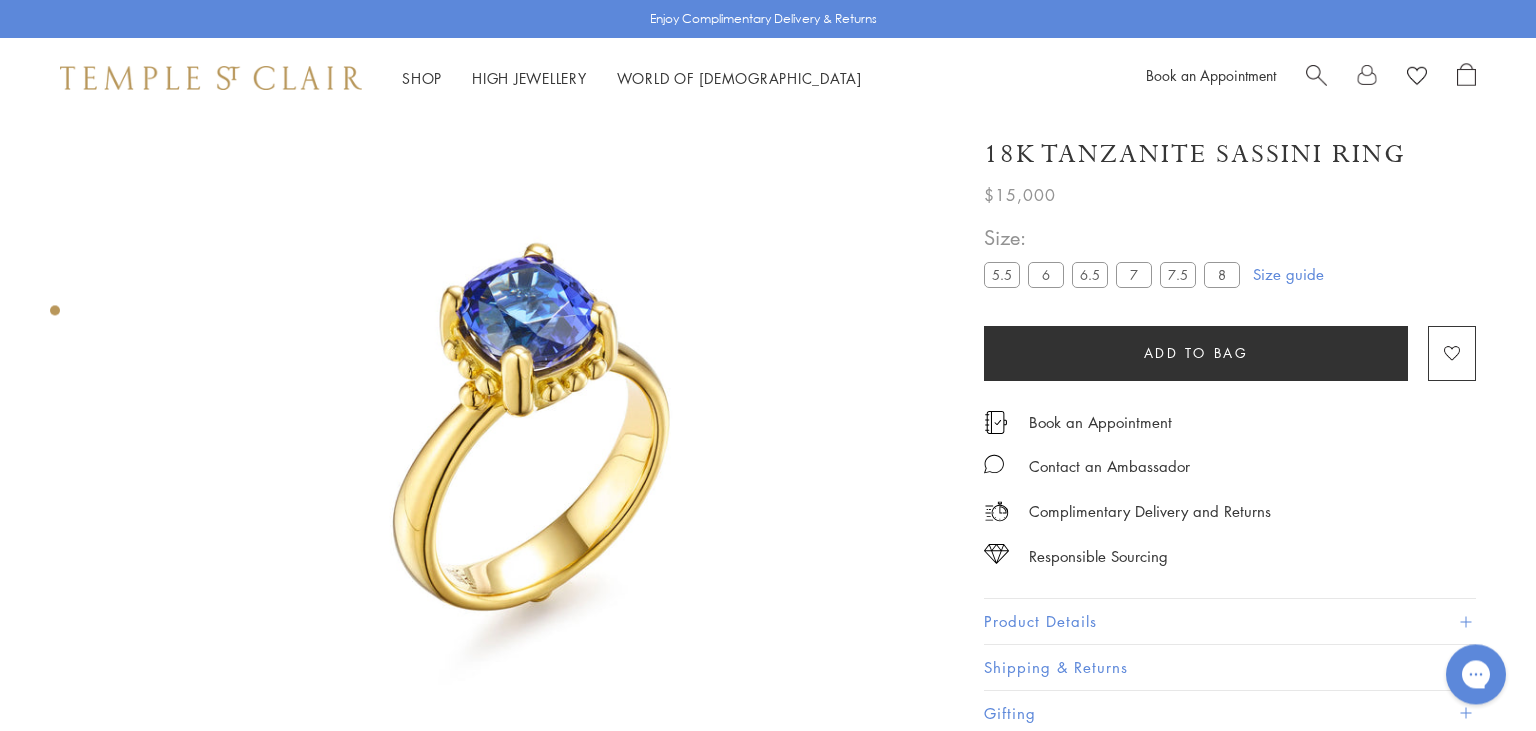 click at bounding box center [1316, 73] 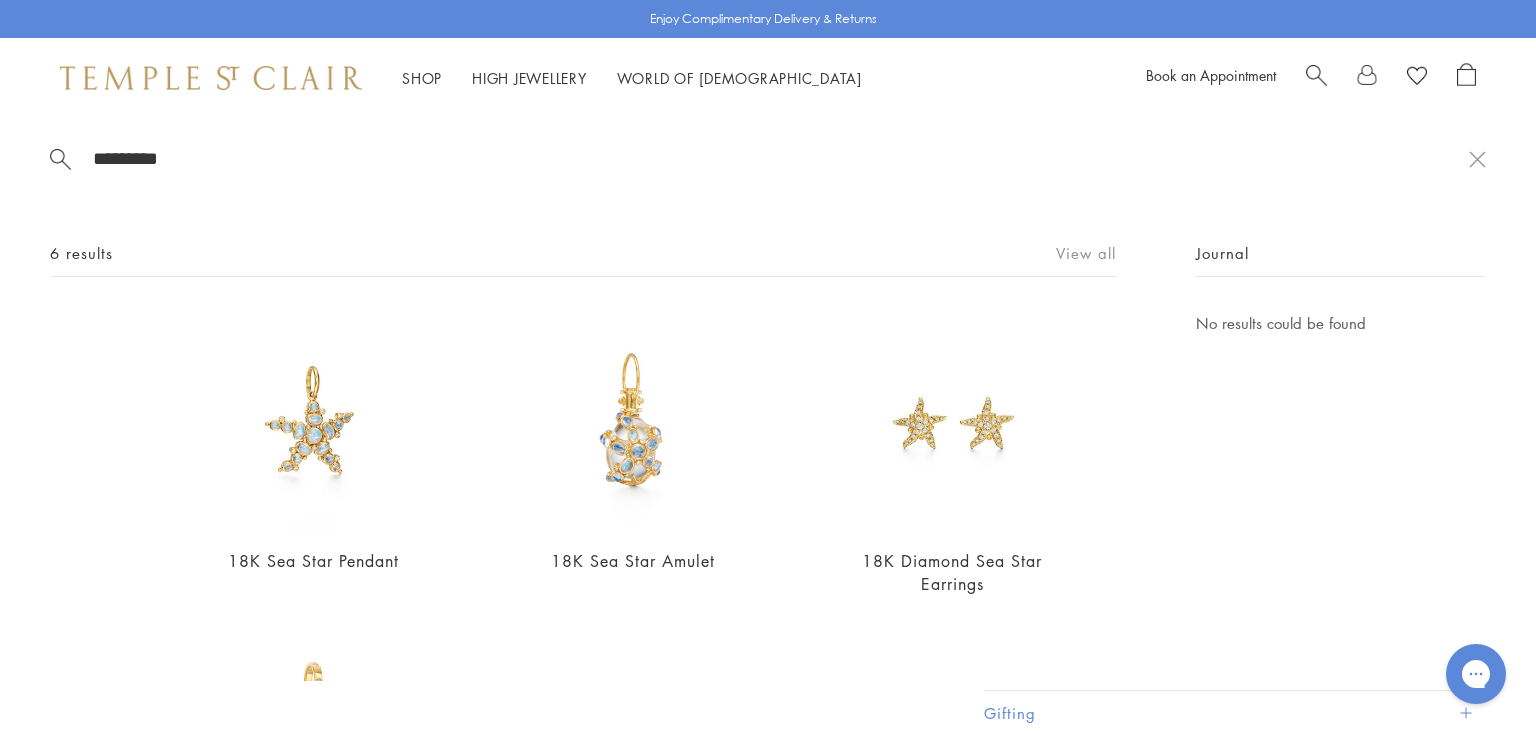 type on "*********" 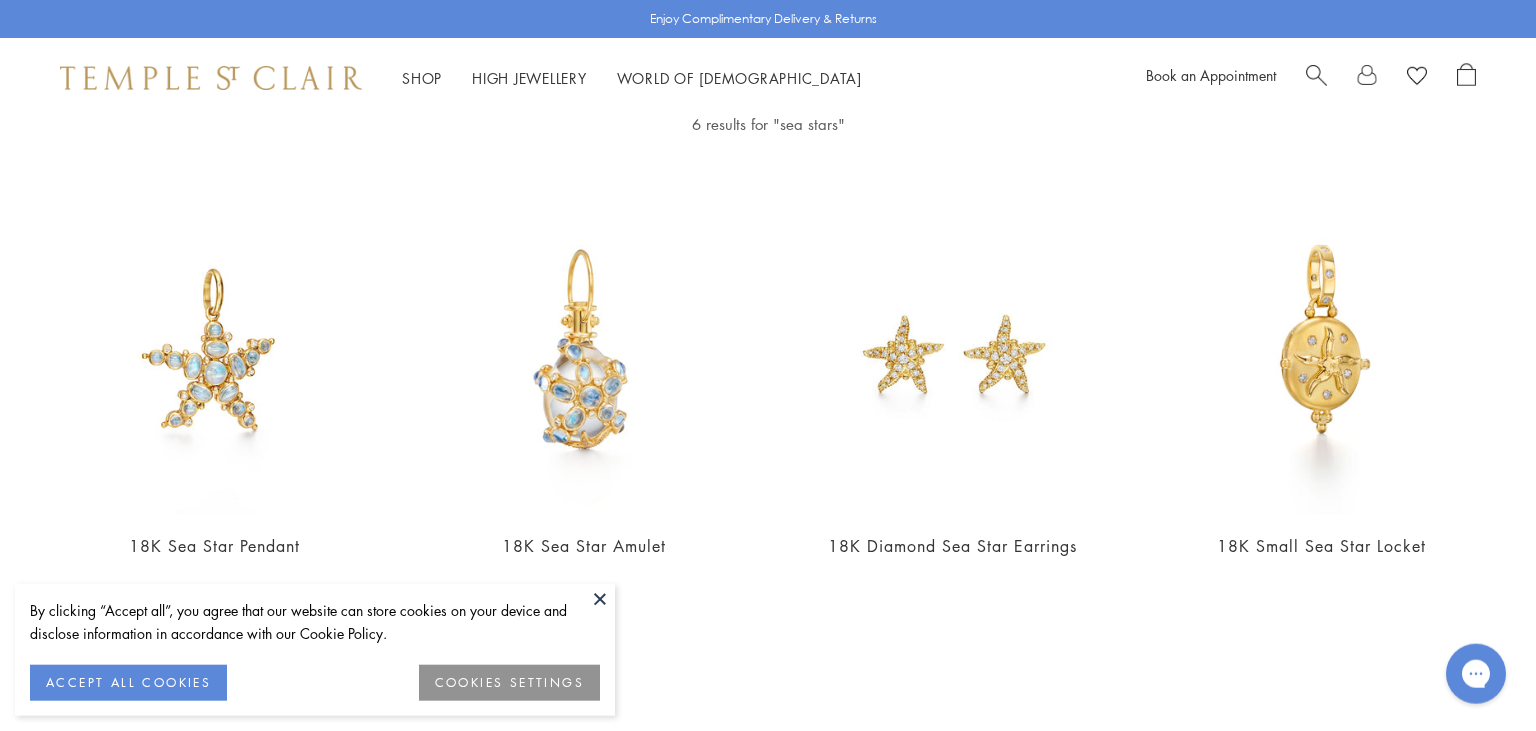 scroll, scrollTop: 160, scrollLeft: 0, axis: vertical 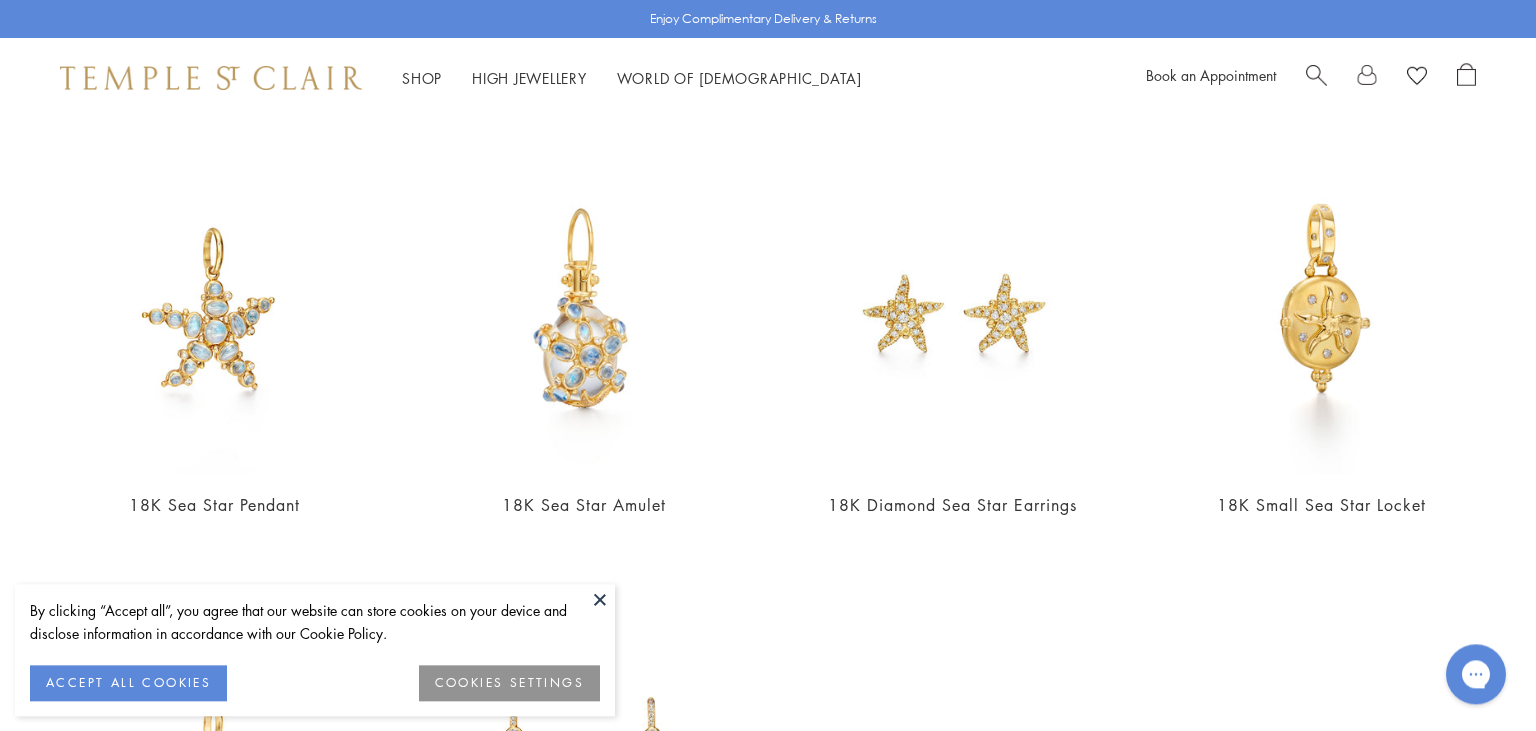 click at bounding box center (600, 599) 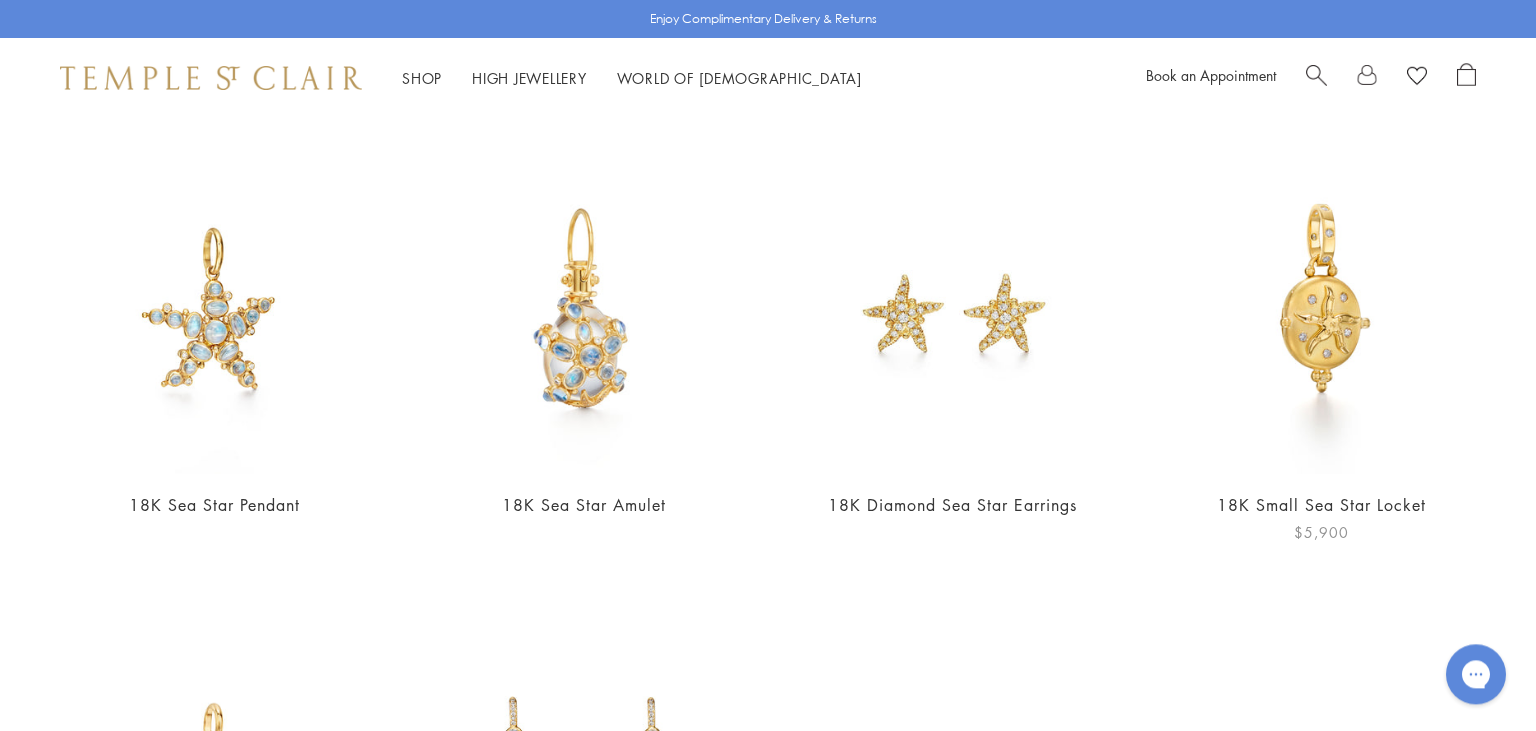 click at bounding box center (1321, 309) 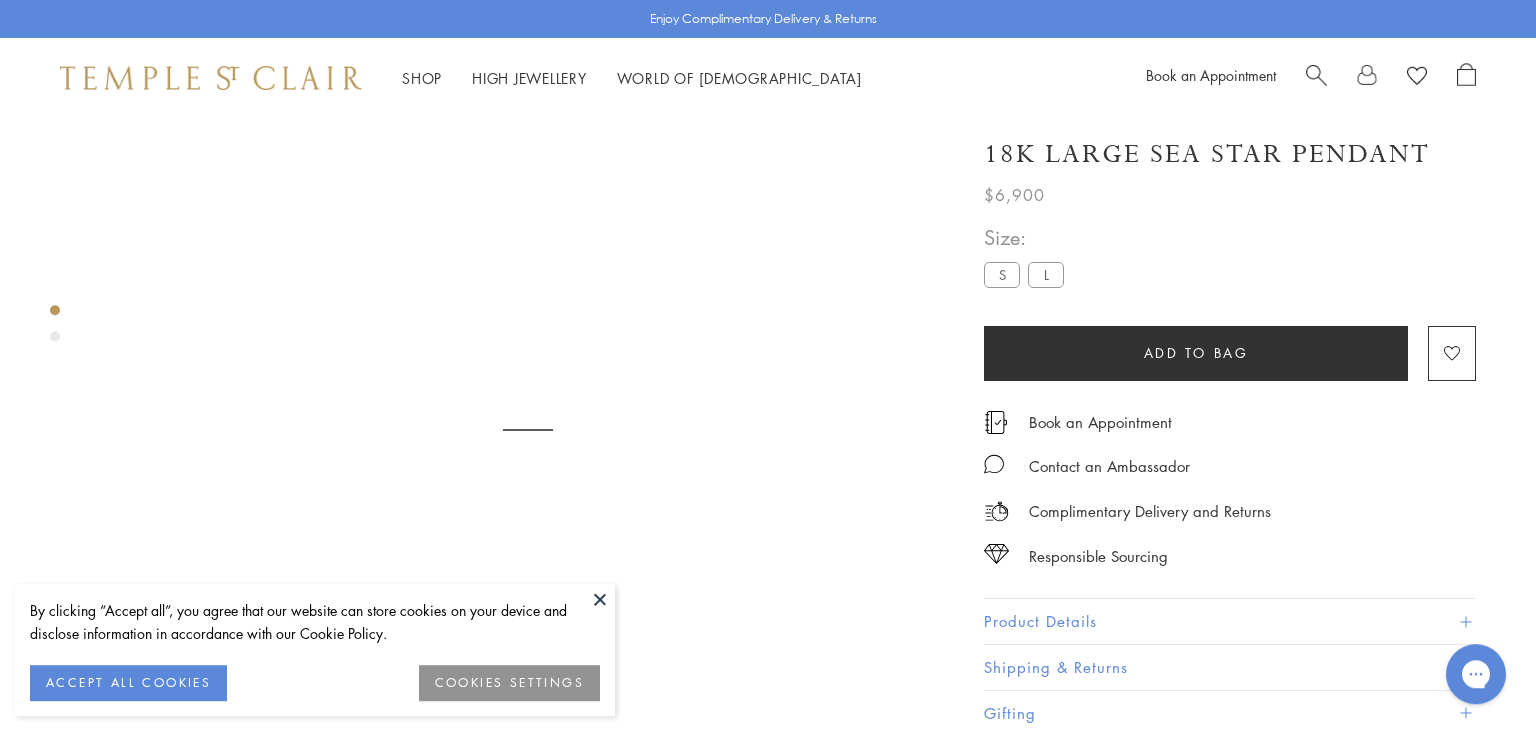 scroll, scrollTop: 117, scrollLeft: 0, axis: vertical 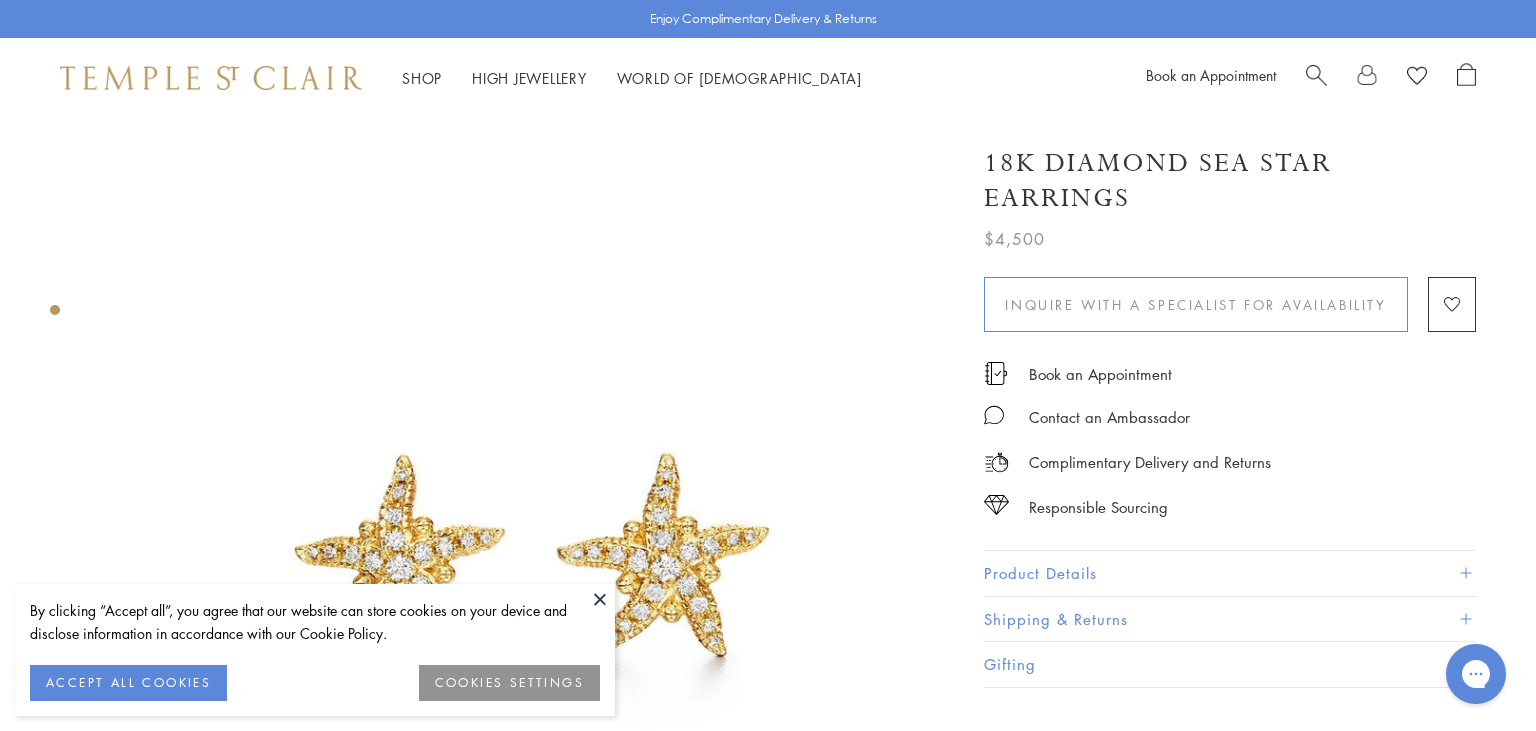 click on "Inquire With A Specialist for Availability" at bounding box center [1196, 304] 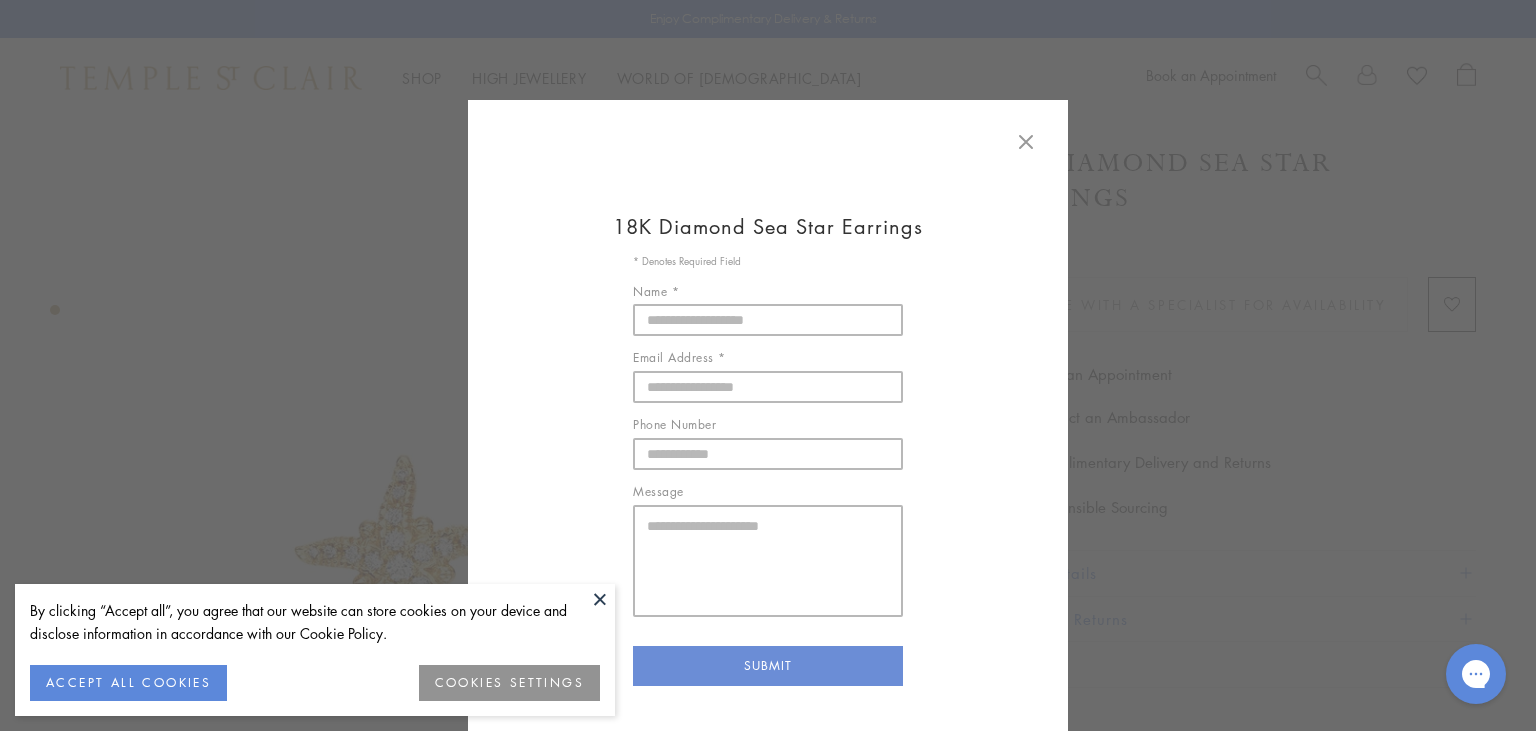 click at bounding box center [600, 599] 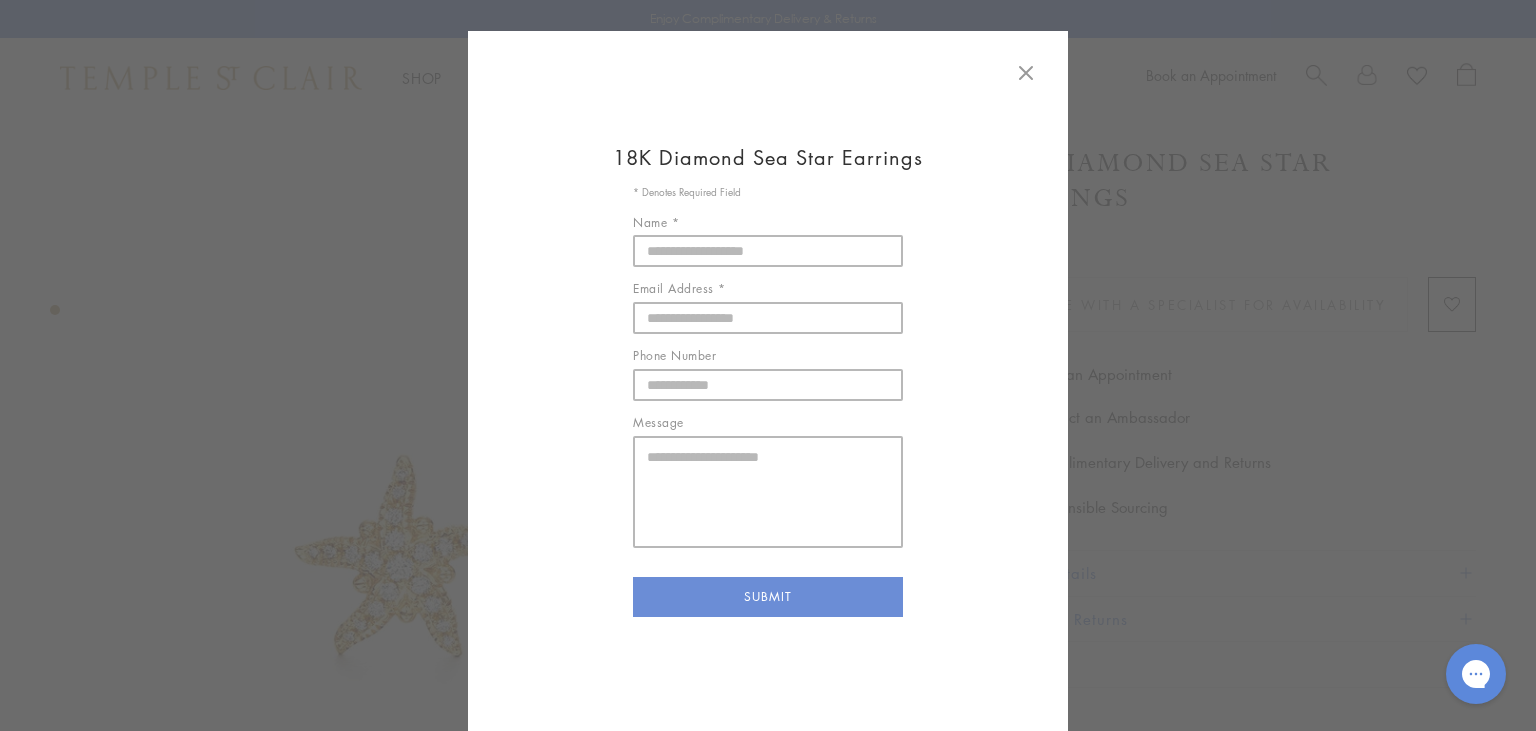 scroll, scrollTop: 71, scrollLeft: 0, axis: vertical 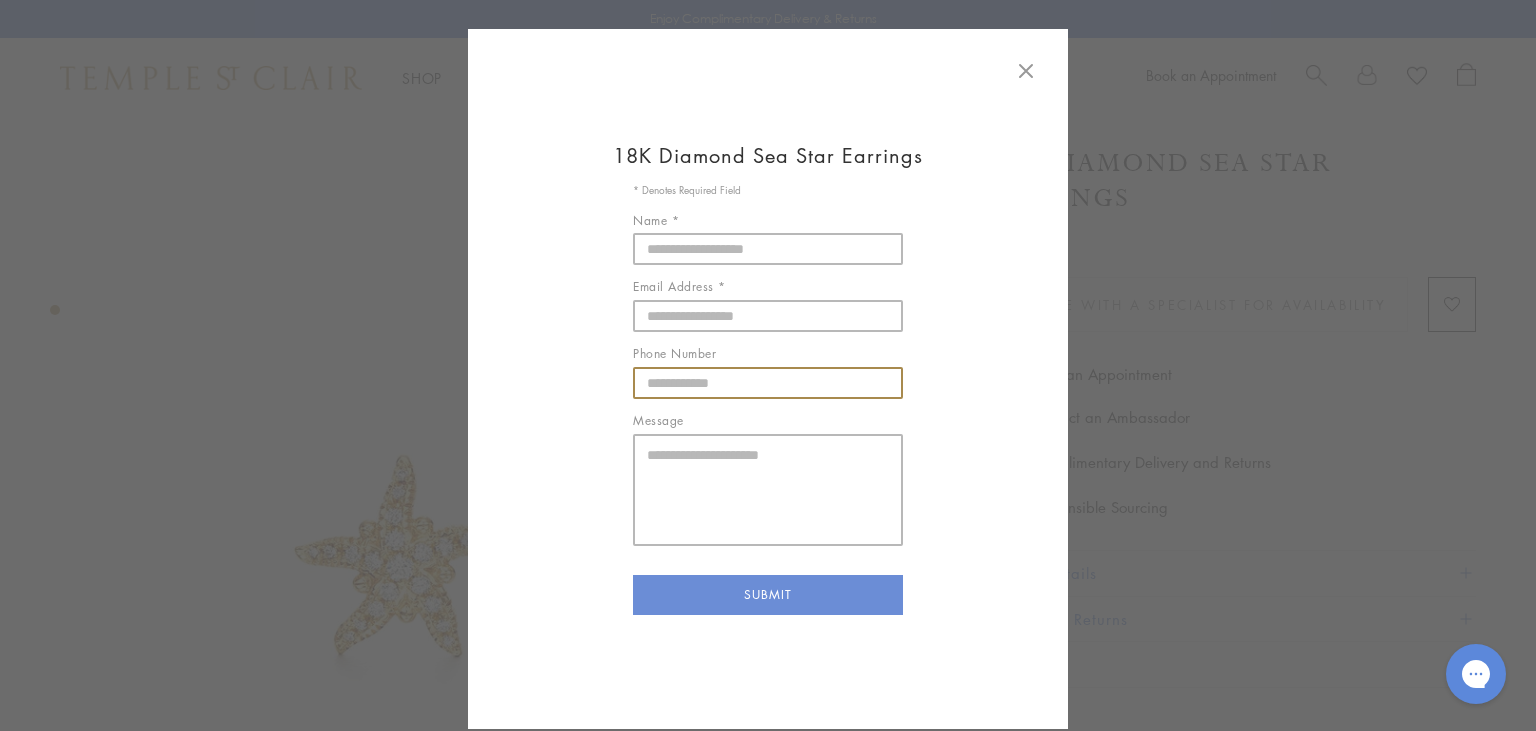 click on "Phone Number" at bounding box center (768, 383) 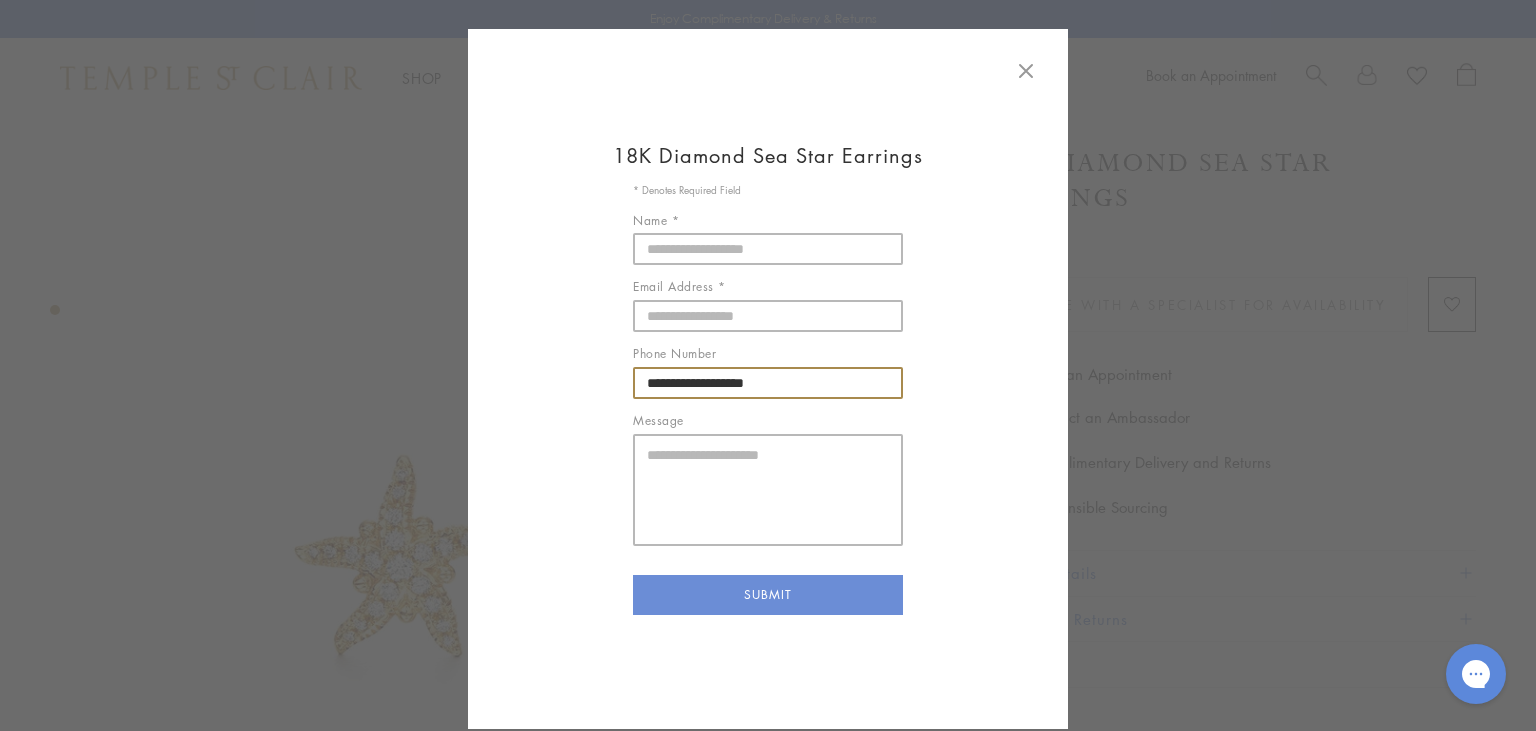 type on "**********" 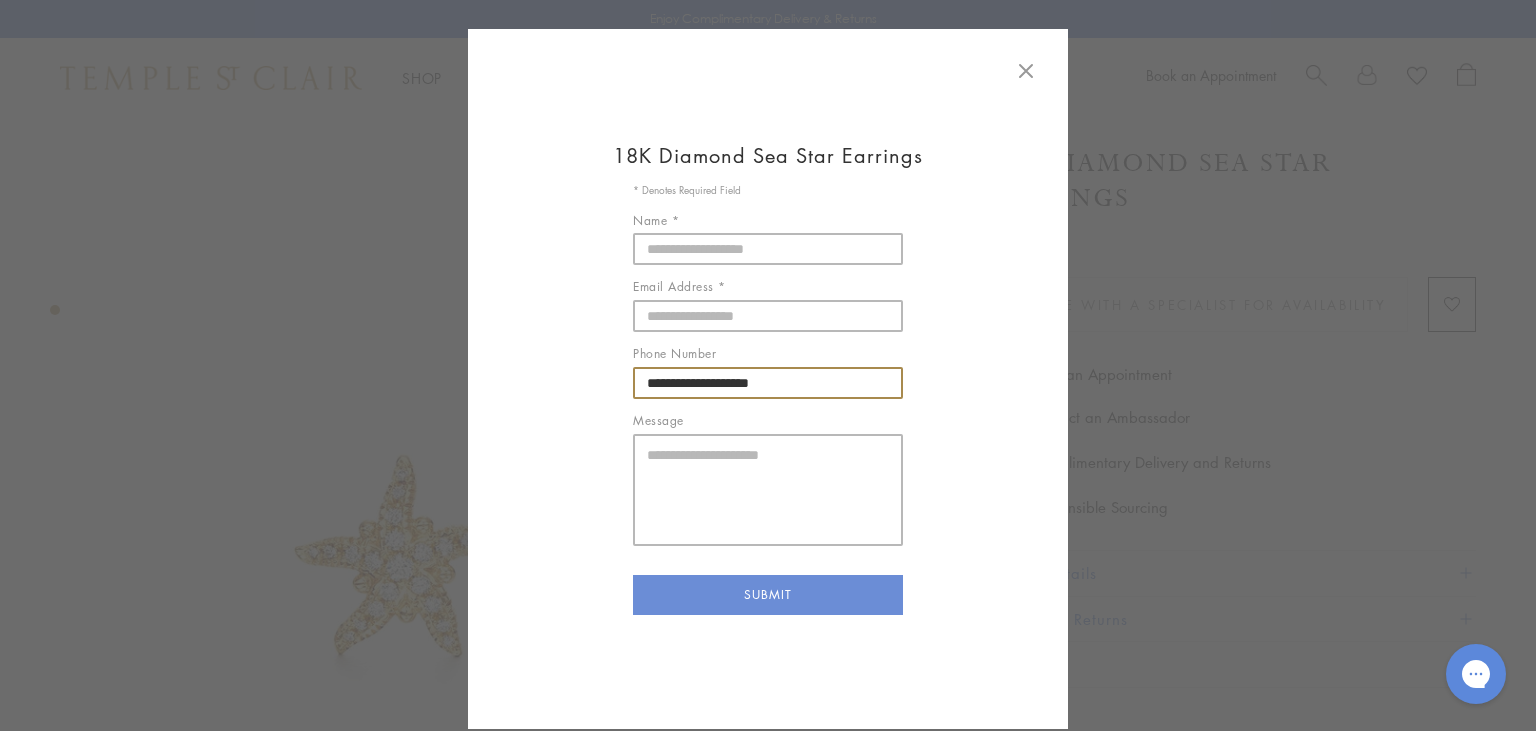 type 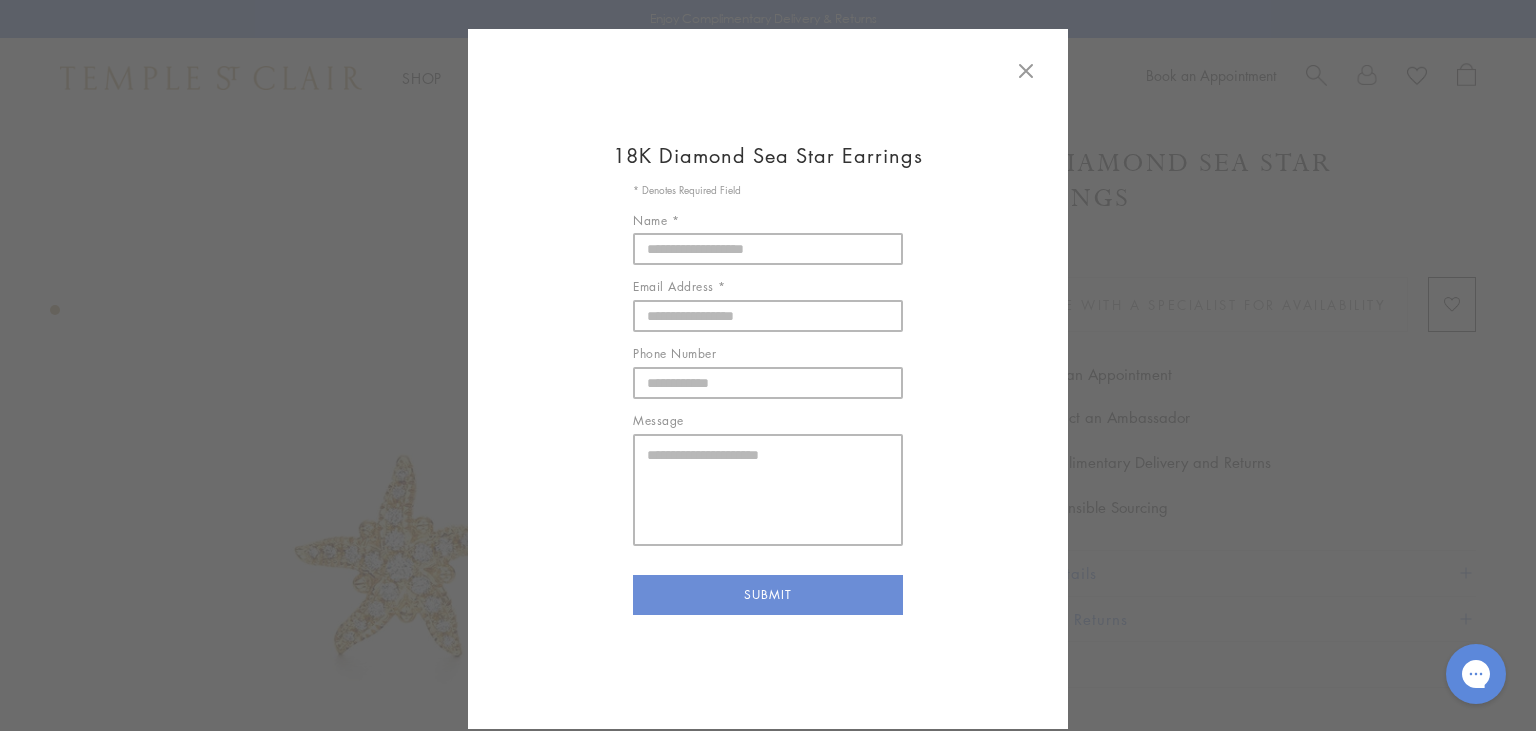 click on "18K Diamond Sea Star Earrings
* Denotes Required Field
Name *
Email Address *
Phone Number
Message
SUBMIT" at bounding box center [768, 379] 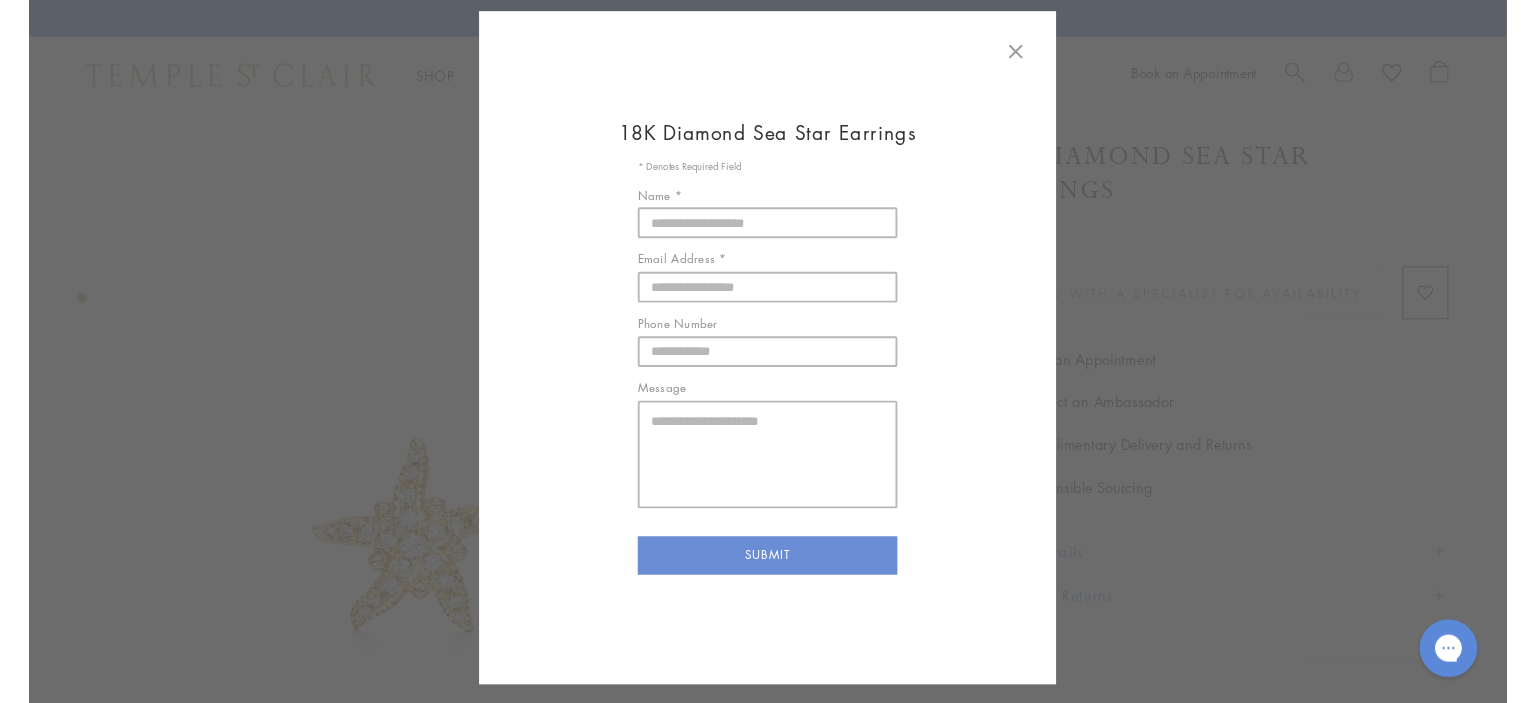 scroll, scrollTop: 92, scrollLeft: 0, axis: vertical 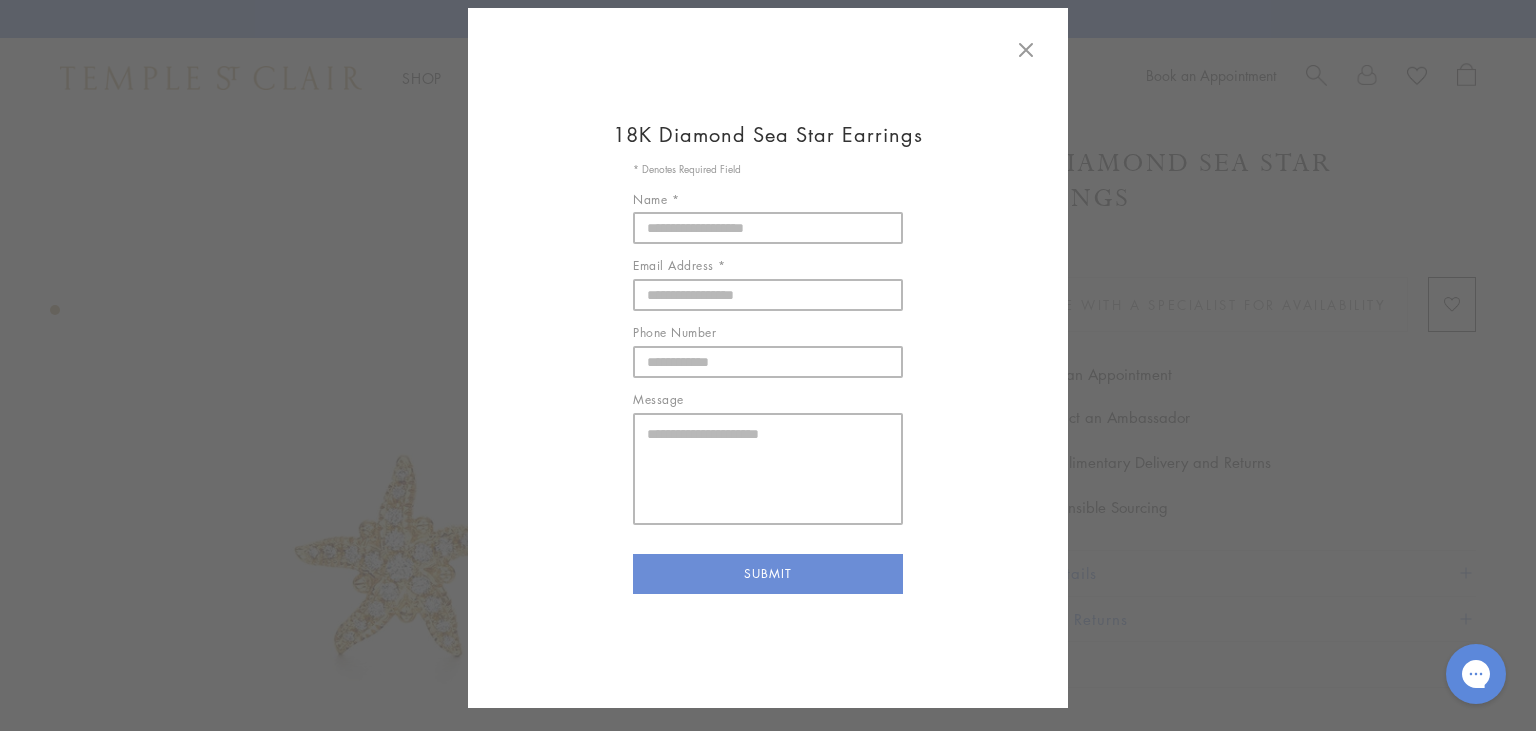 click on "18K Diamond Sea Star Earrings
* Denotes Required Field
Name *
Email Address *
Phone Number
Message
SUBMIT" at bounding box center (768, 358) 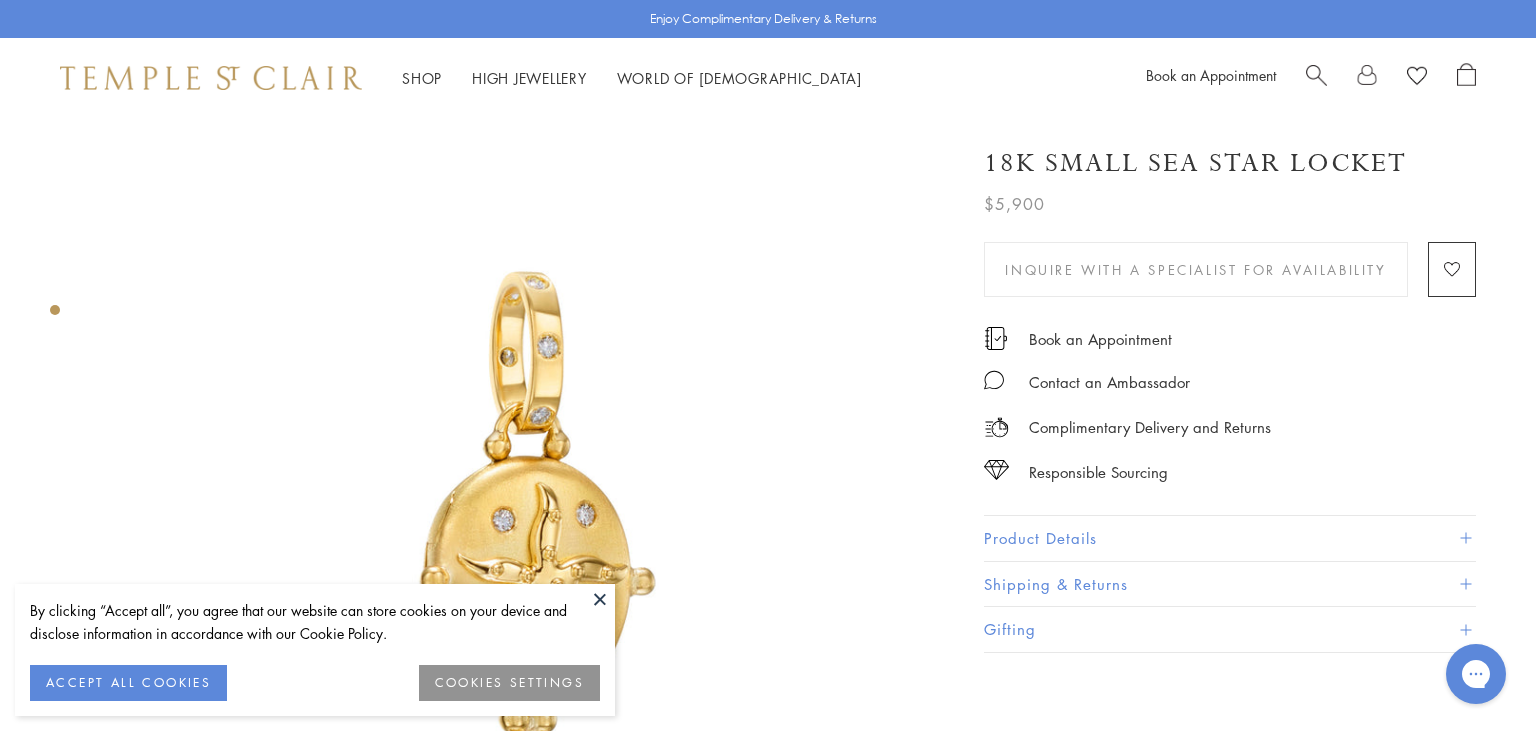 scroll, scrollTop: 0, scrollLeft: 0, axis: both 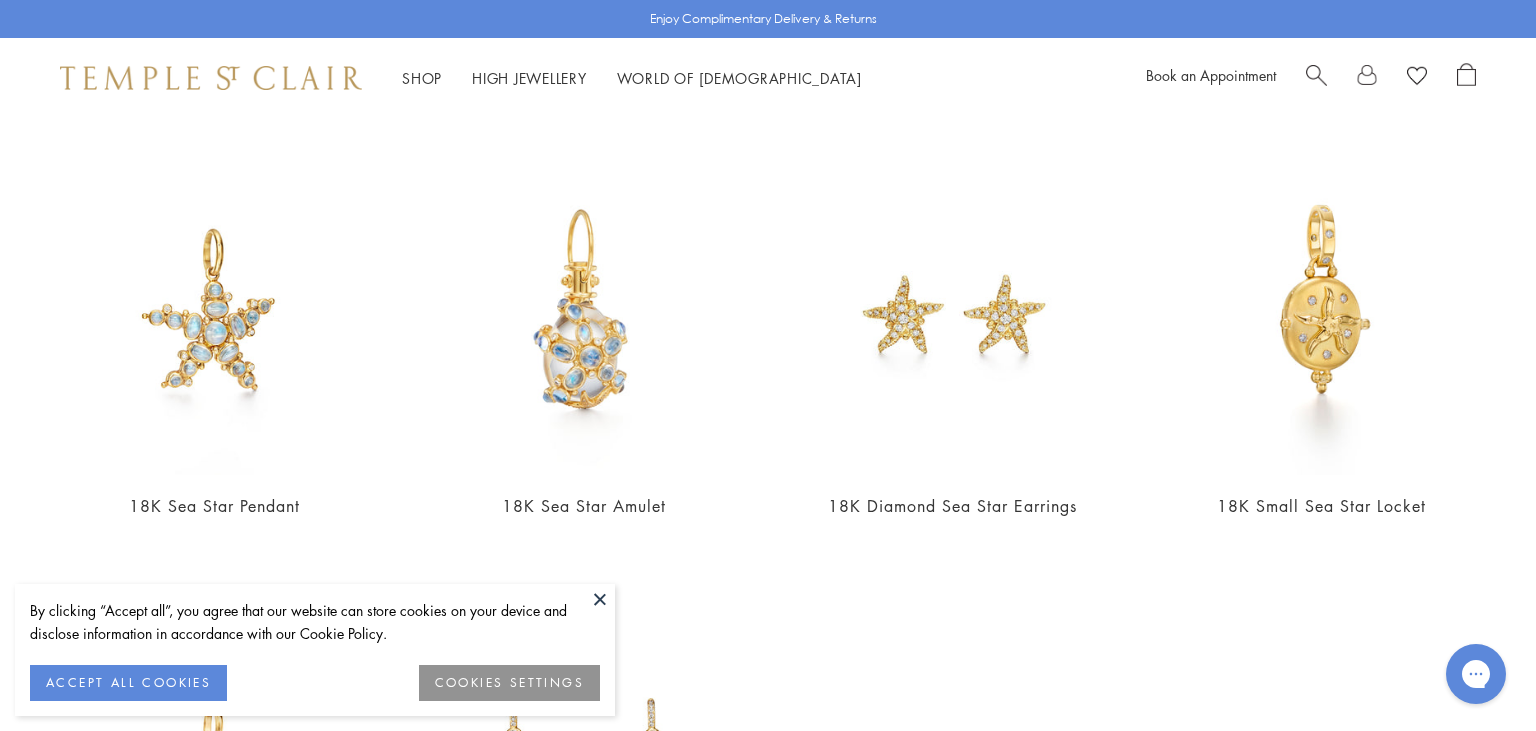 click at bounding box center (600, 599) 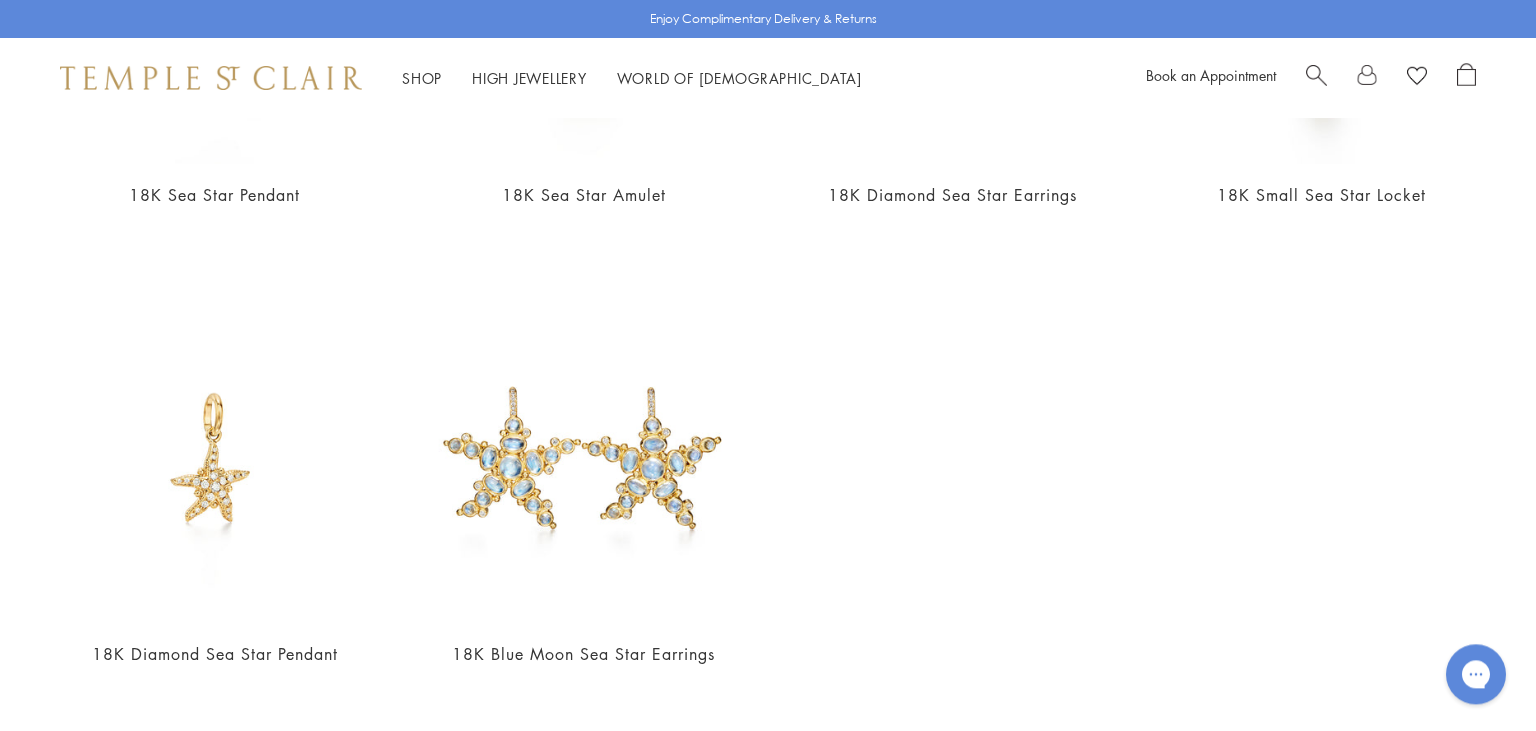 scroll, scrollTop: 514, scrollLeft: 0, axis: vertical 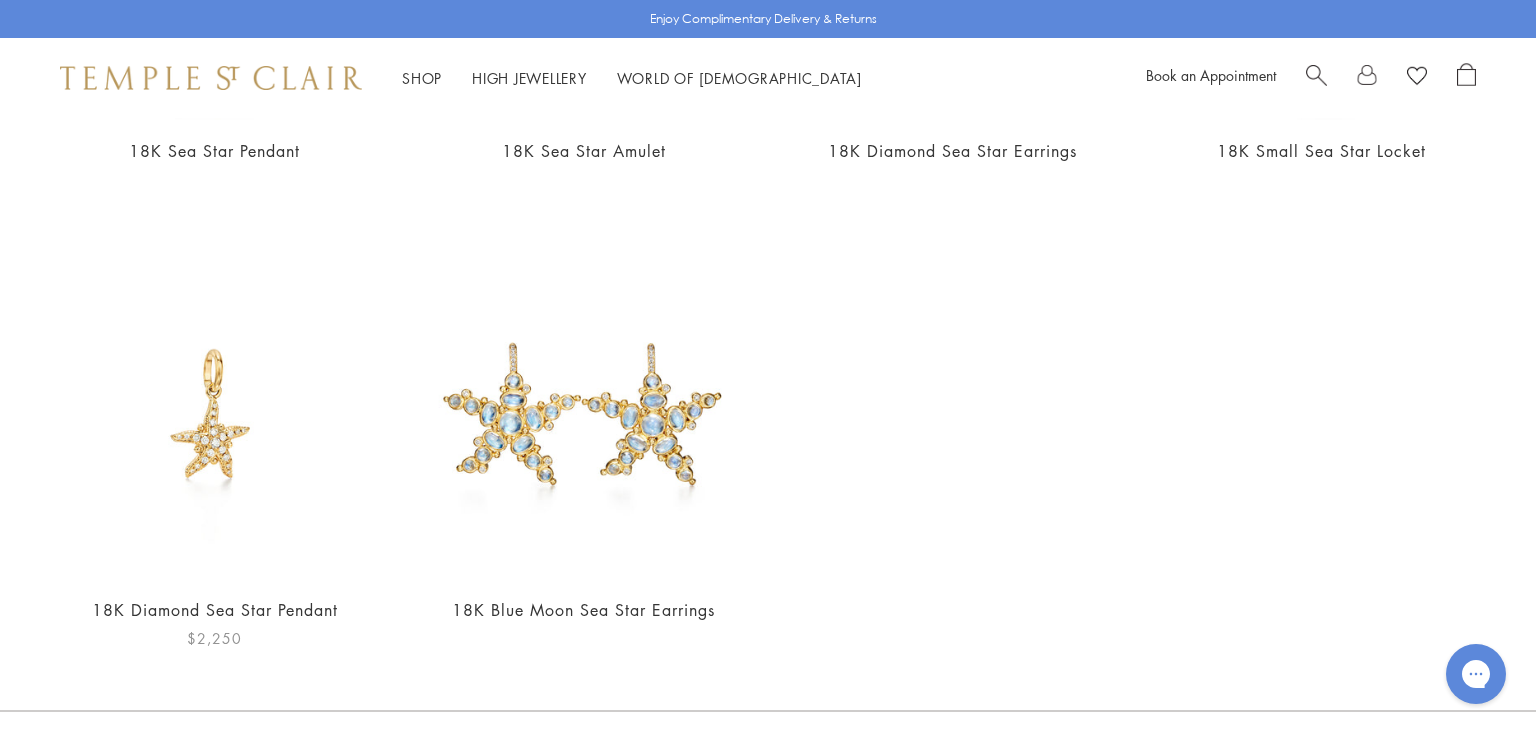 click at bounding box center (214, 414) 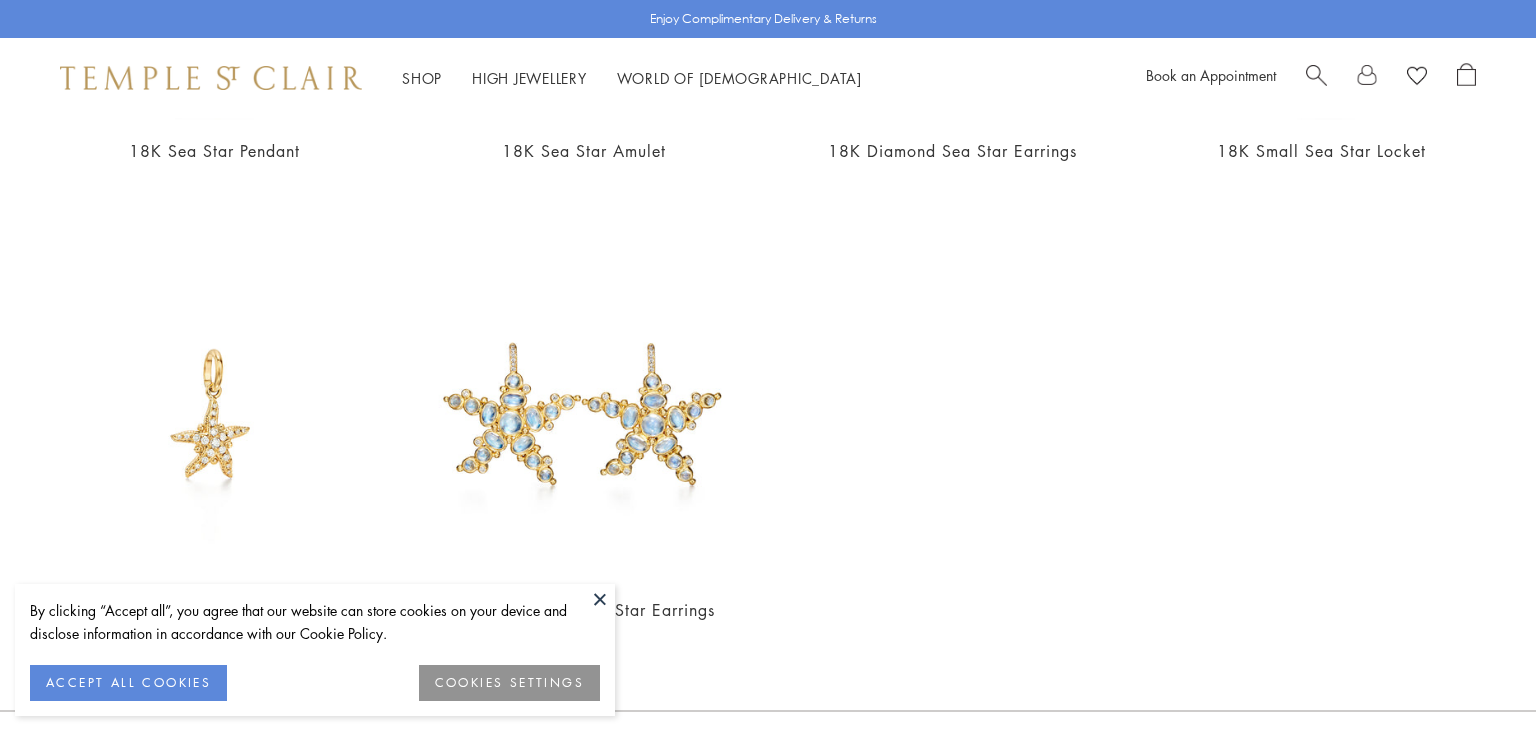 scroll, scrollTop: 0, scrollLeft: 0, axis: both 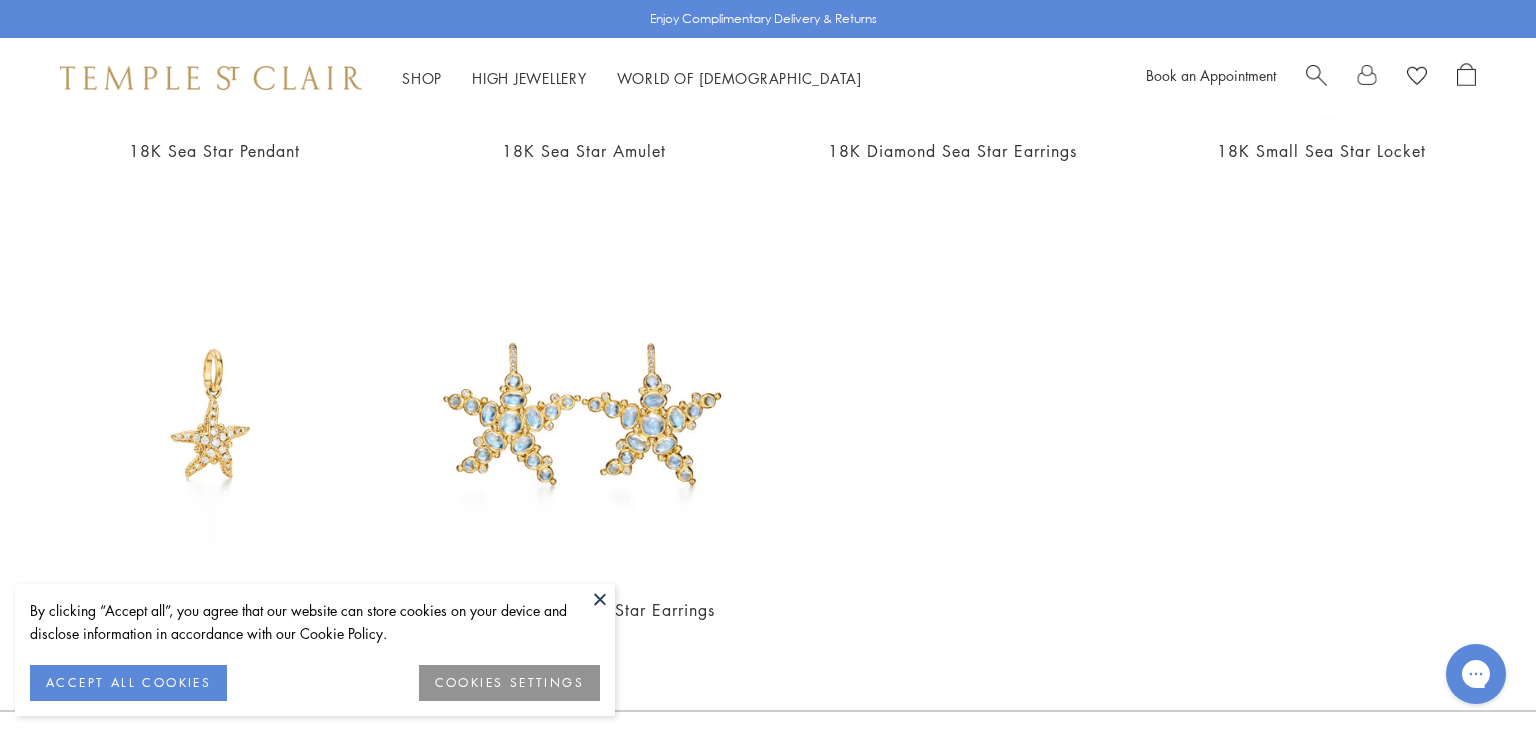 click at bounding box center [600, 599] 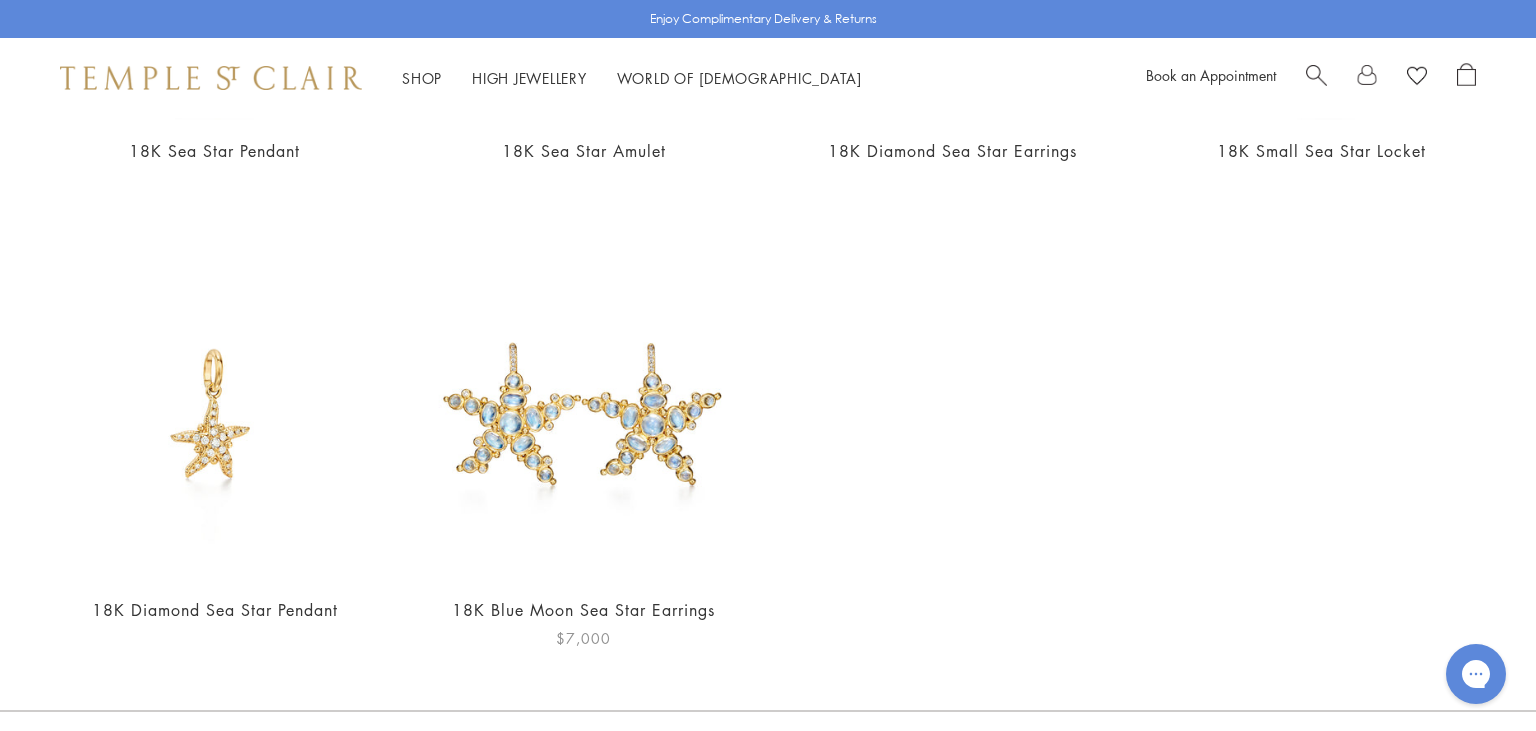 click at bounding box center [583, 414] 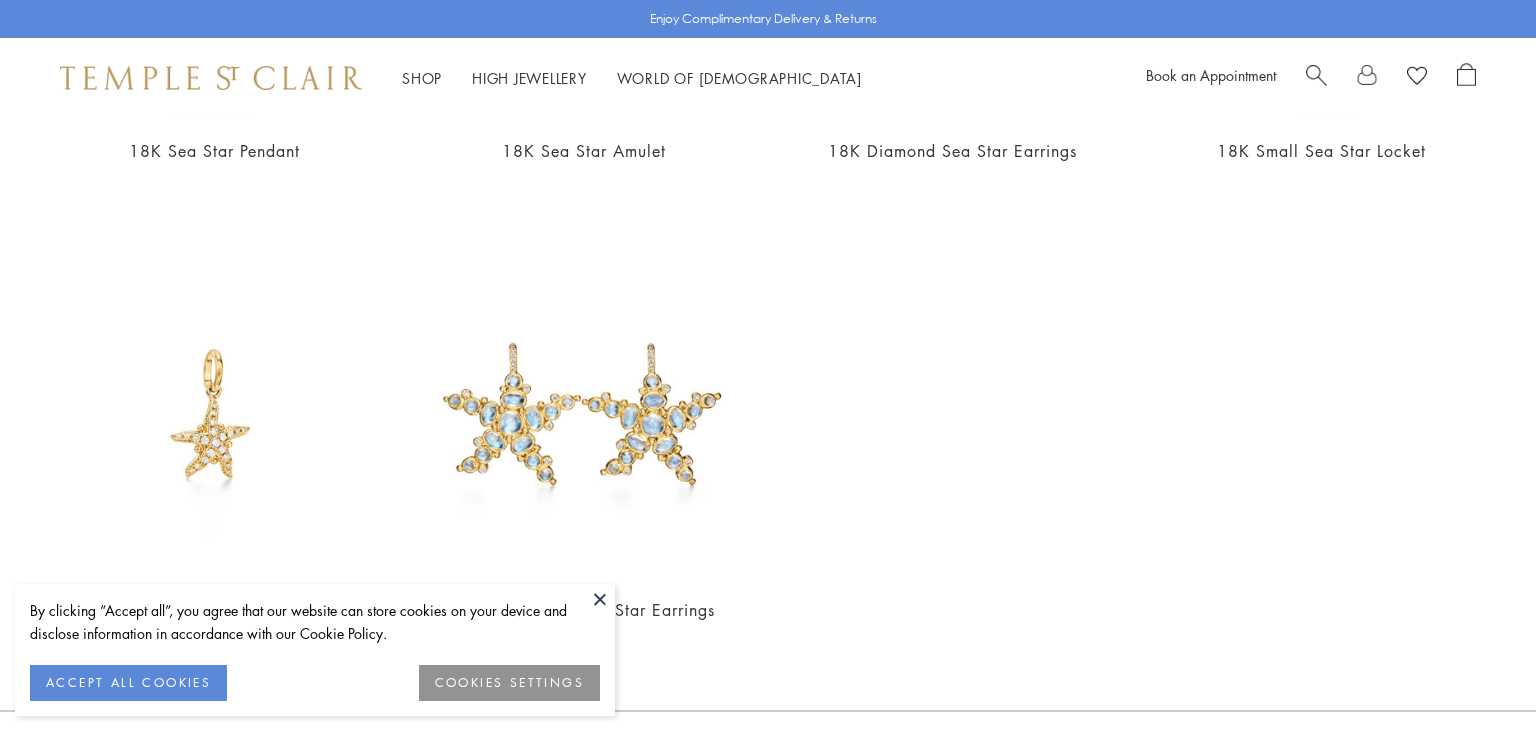scroll, scrollTop: 0, scrollLeft: 0, axis: both 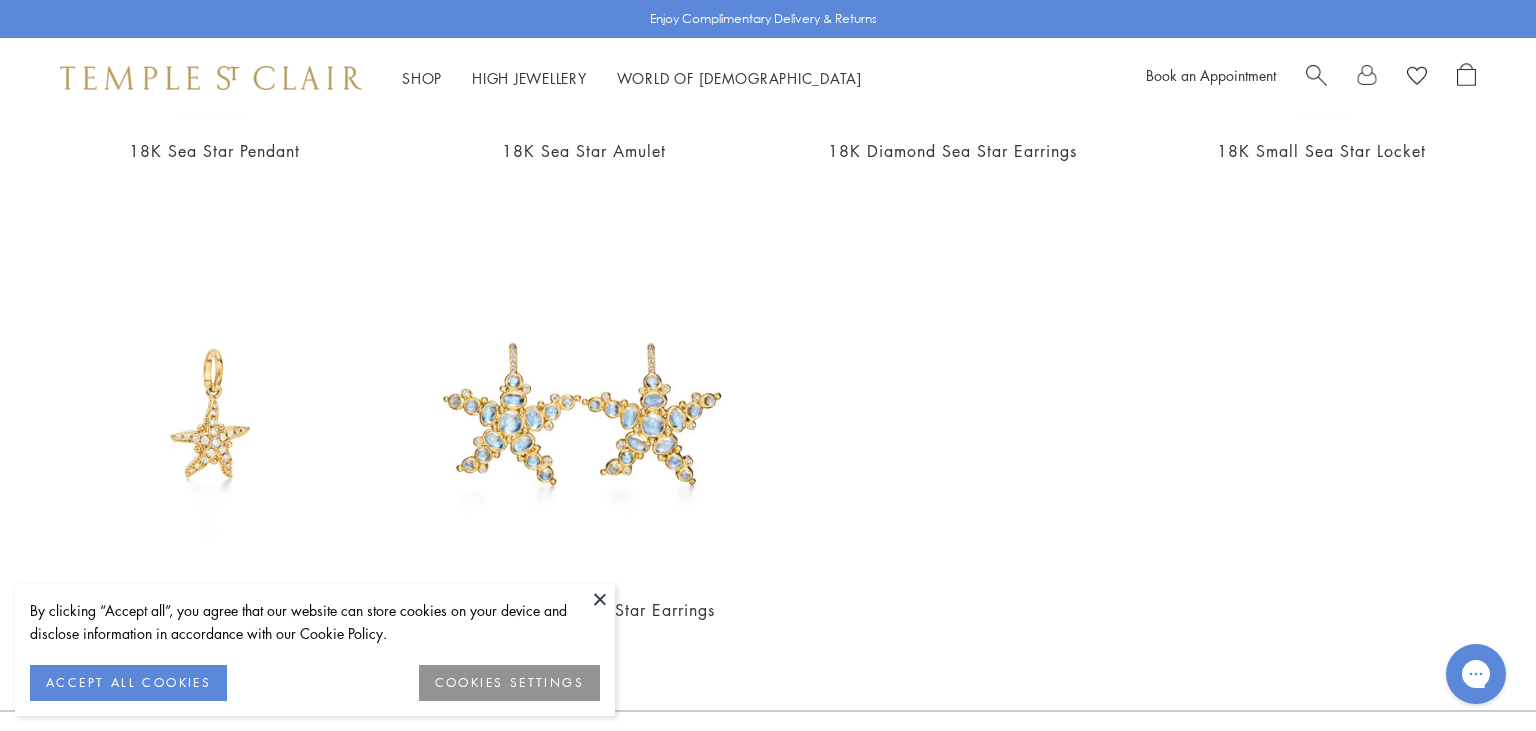 click at bounding box center (600, 599) 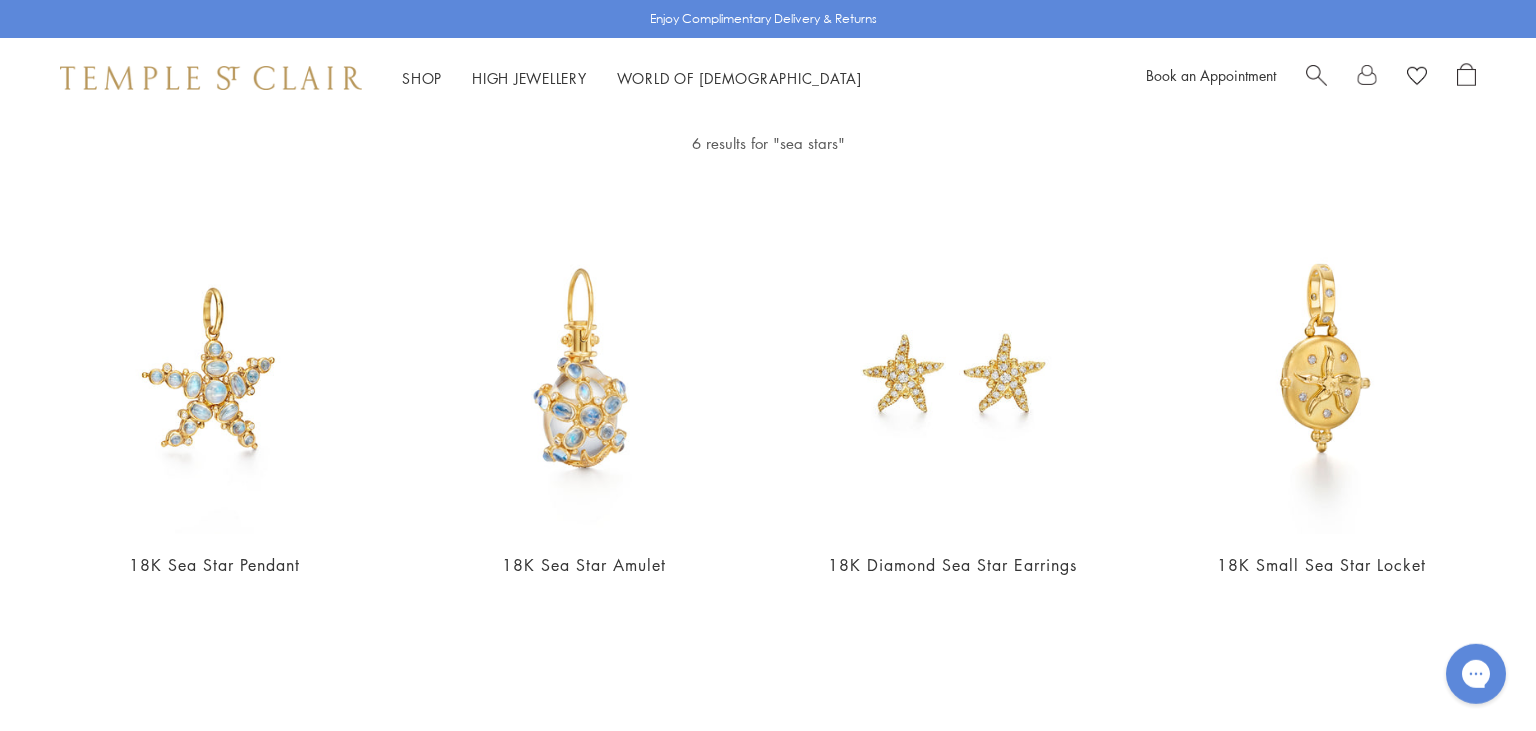 scroll, scrollTop: 129, scrollLeft: 0, axis: vertical 